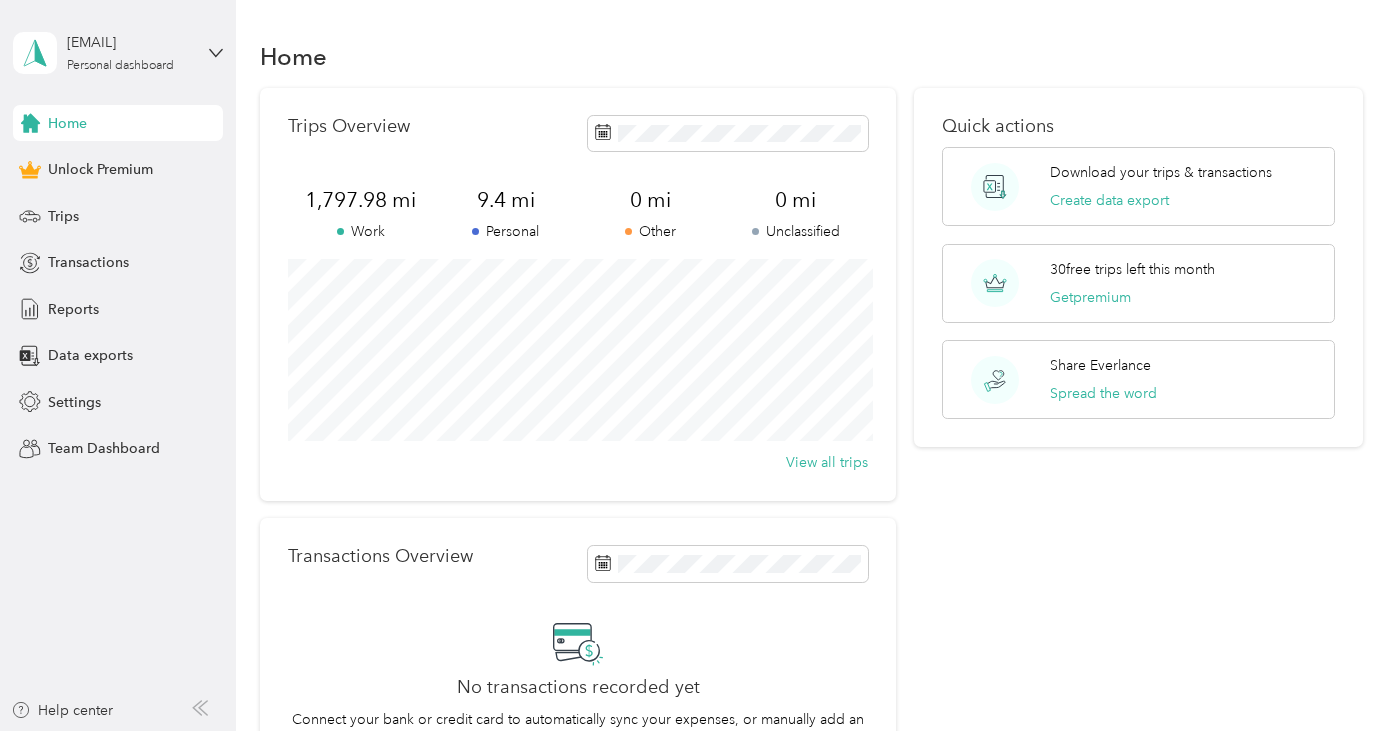 scroll, scrollTop: 0, scrollLeft: 0, axis: both 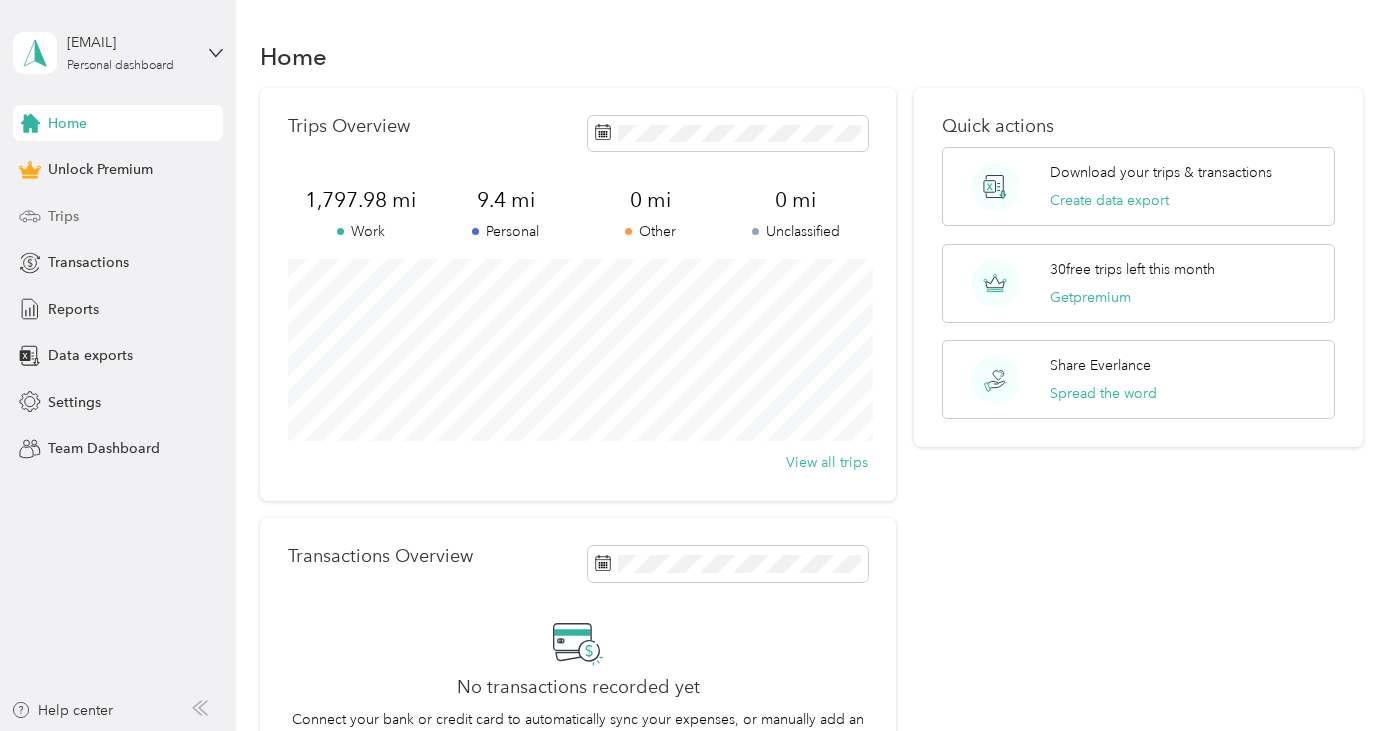 click on "Trips" at bounding box center [63, 216] 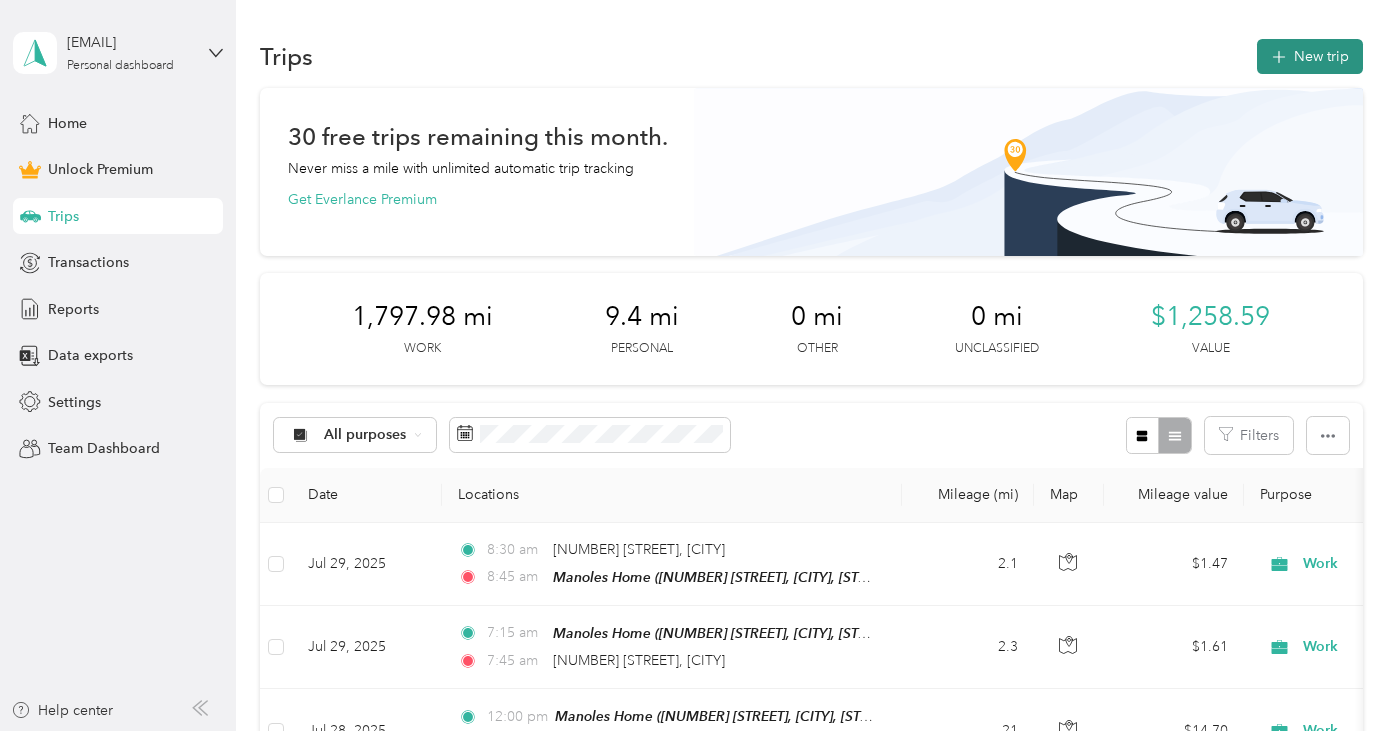 click on "New trip" at bounding box center [1310, 56] 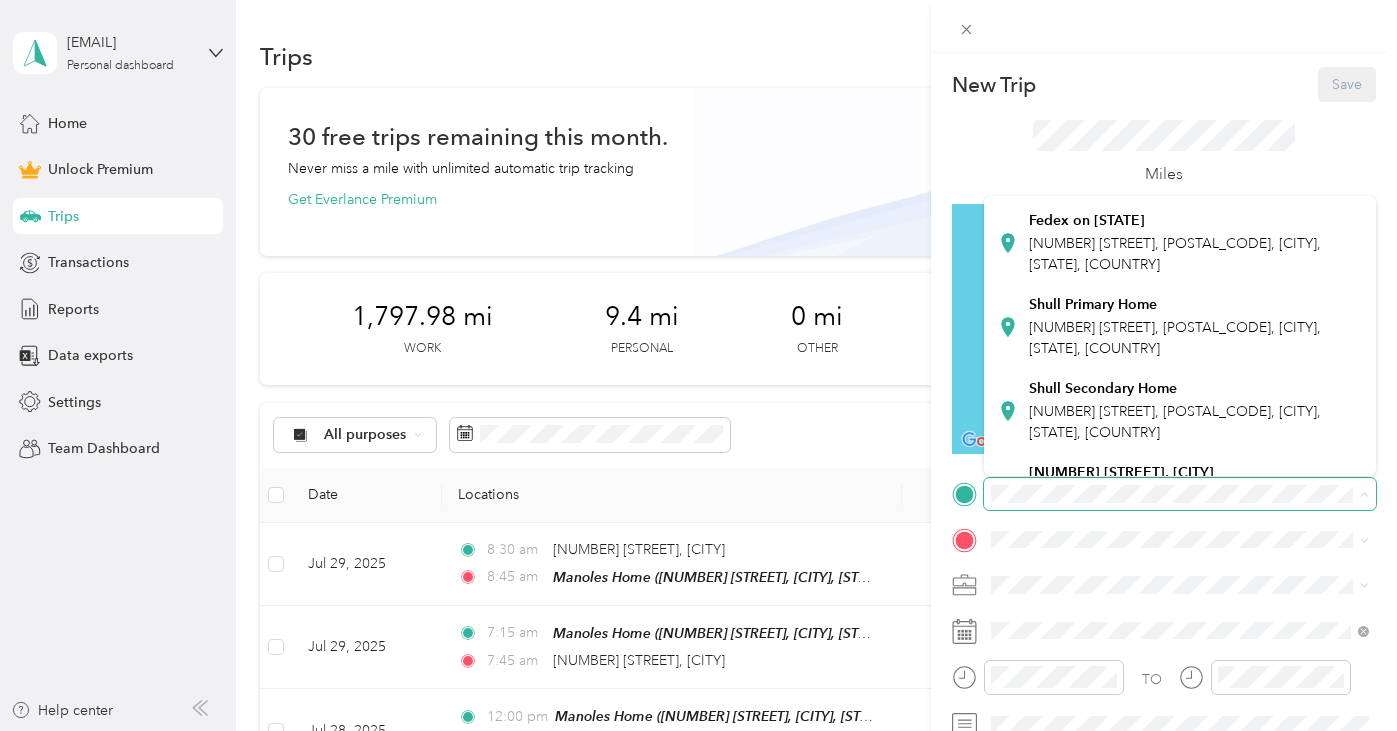 scroll, scrollTop: 364, scrollLeft: 0, axis: vertical 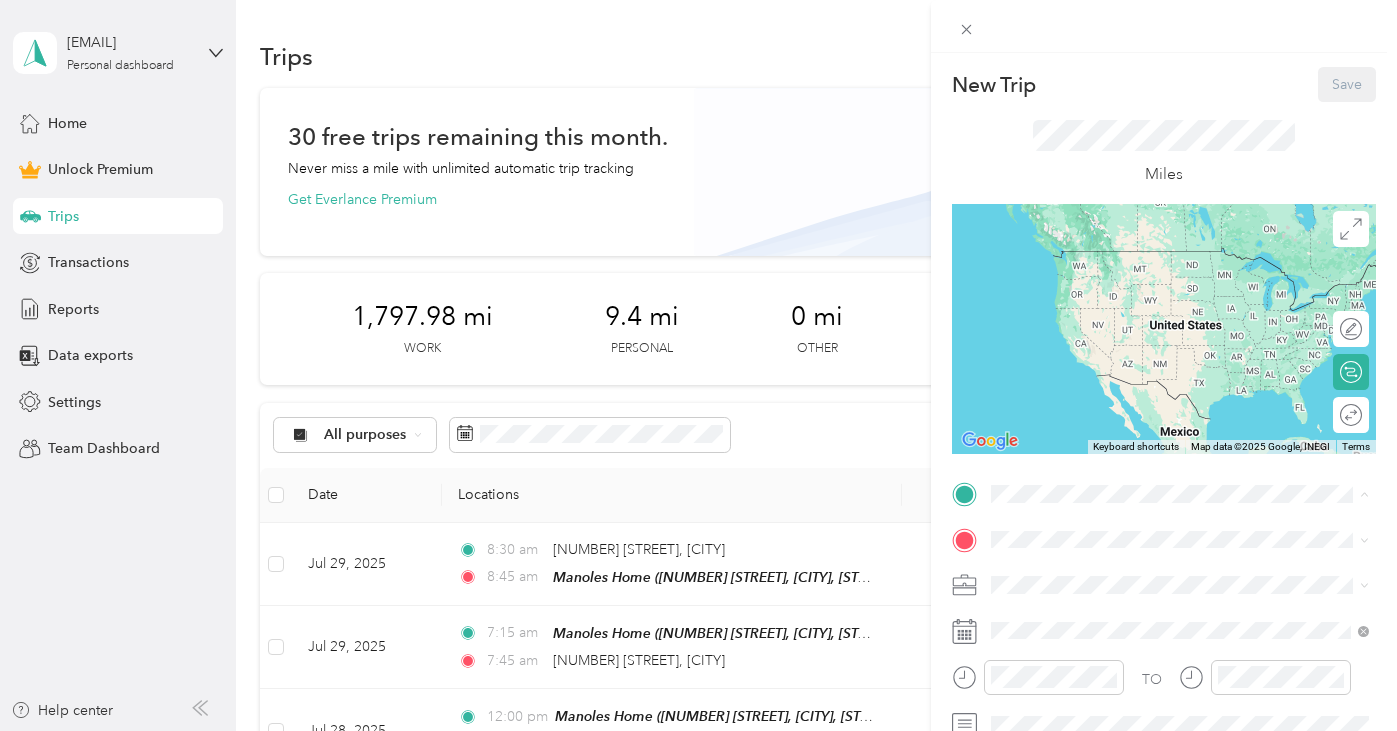 click on "Shull Primary Home [NUMBER] [STREET], [POSTAL_CODE], [CITY], [STATE], [COUNTRY]" at bounding box center [1195, 336] 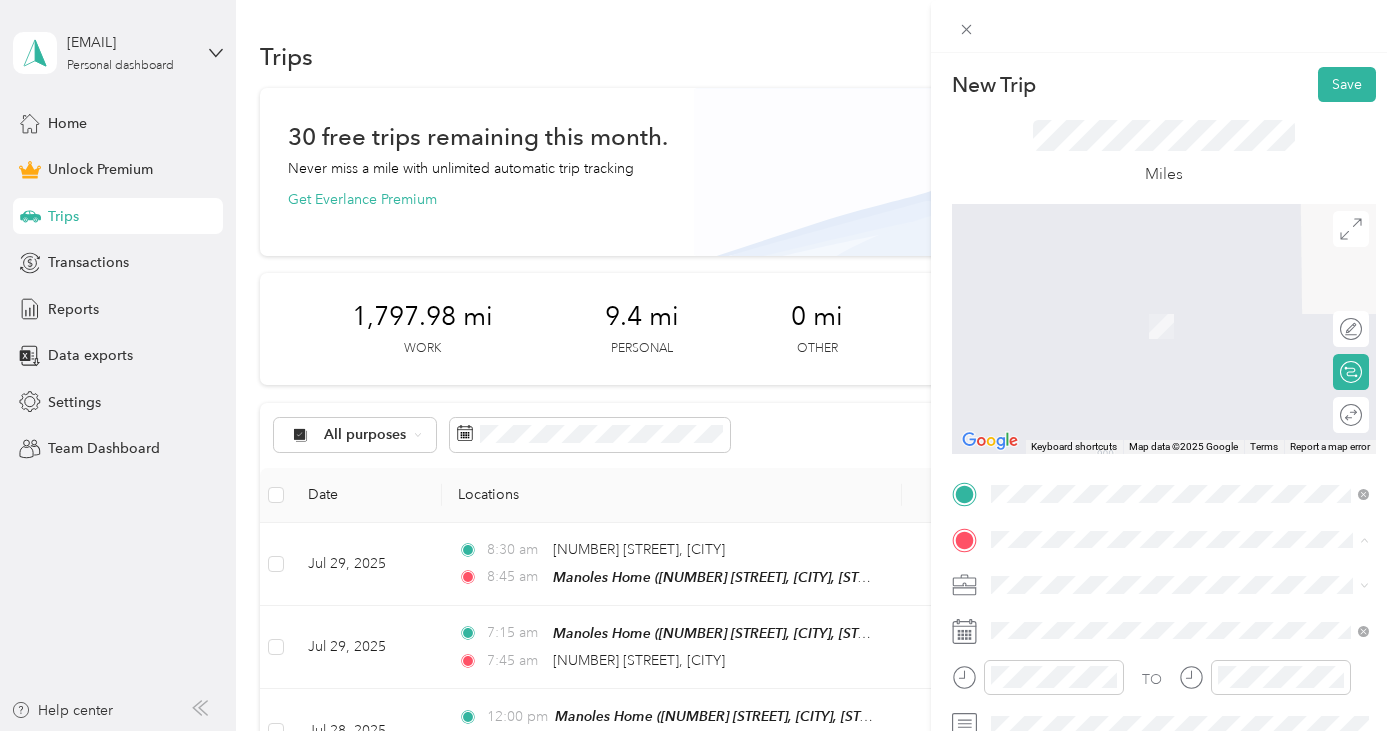 click on "[NUMBER] [STREET], [POSTAL_CODE], [CITY], [STATE], [COUNTRY]" at bounding box center [1175, 336] 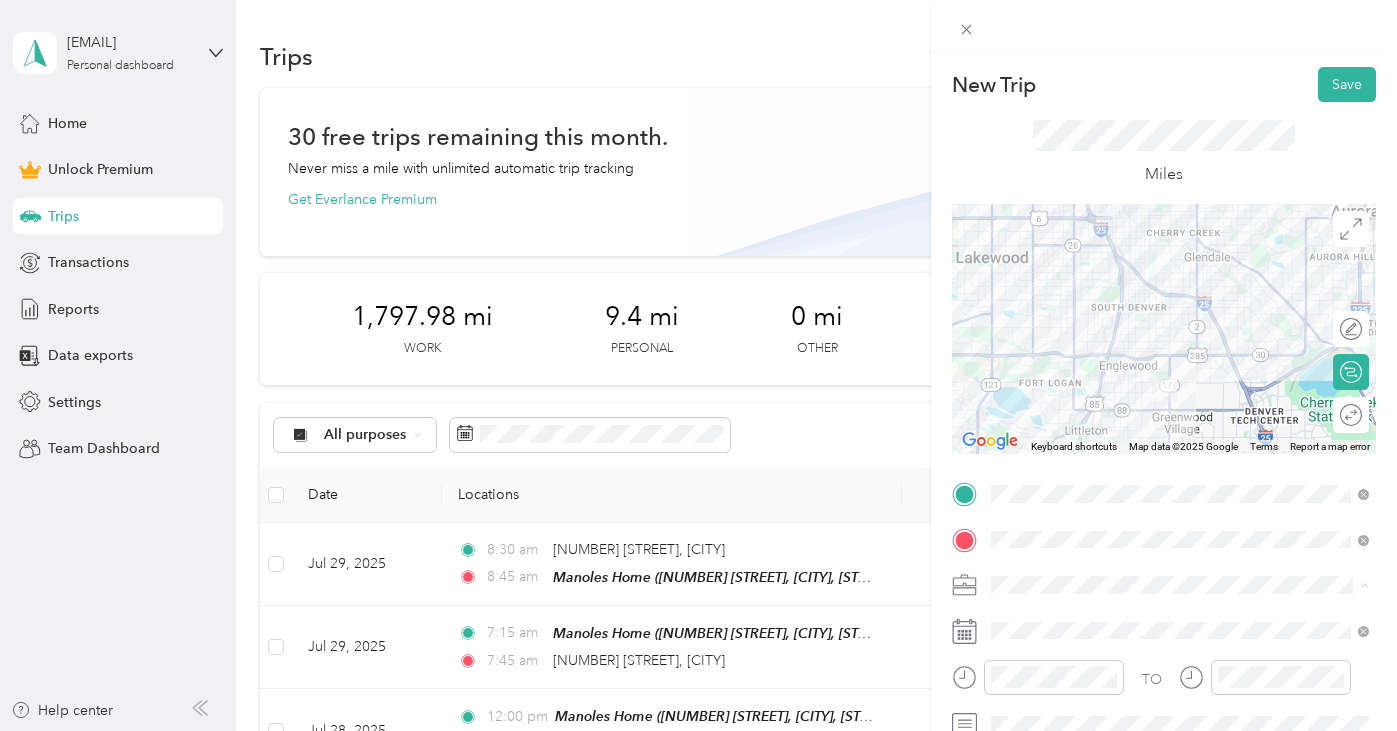 click on "Work" at bounding box center (1015, 304) 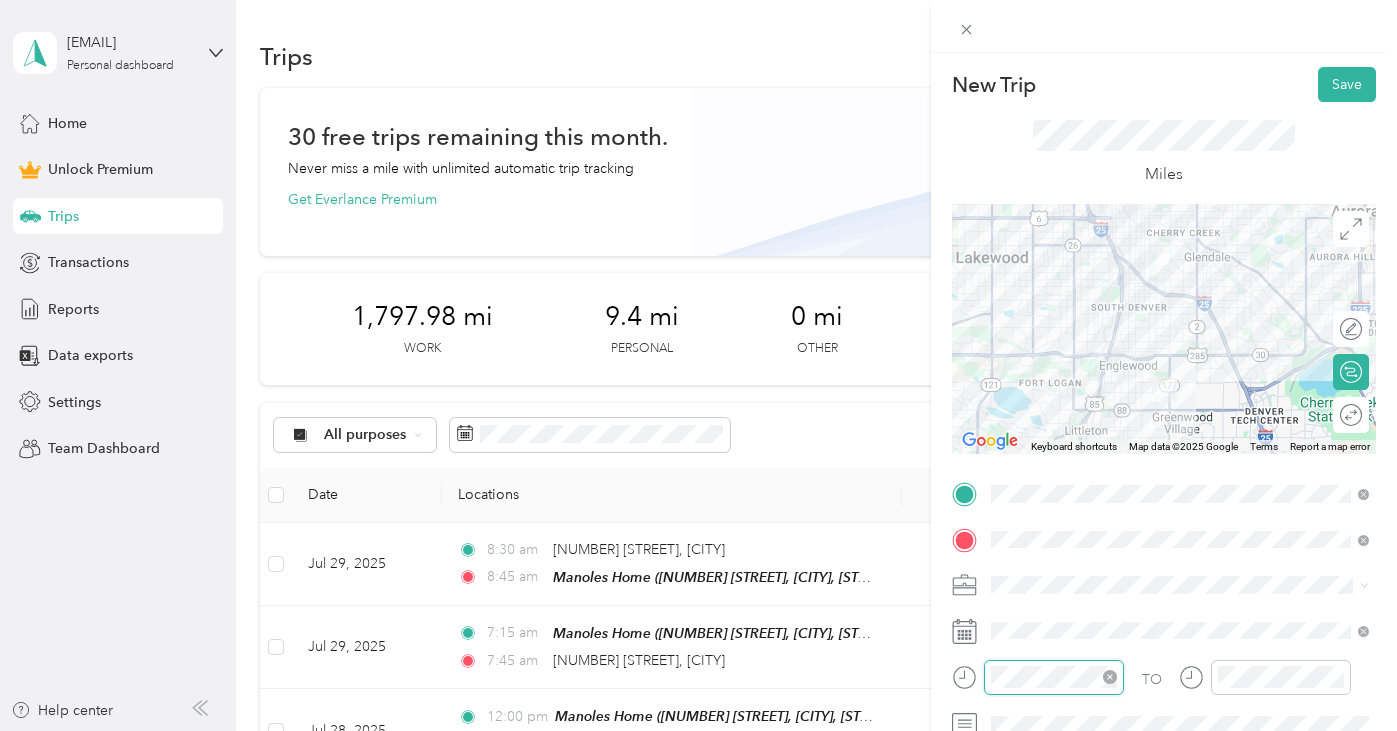 scroll, scrollTop: 120, scrollLeft: 0, axis: vertical 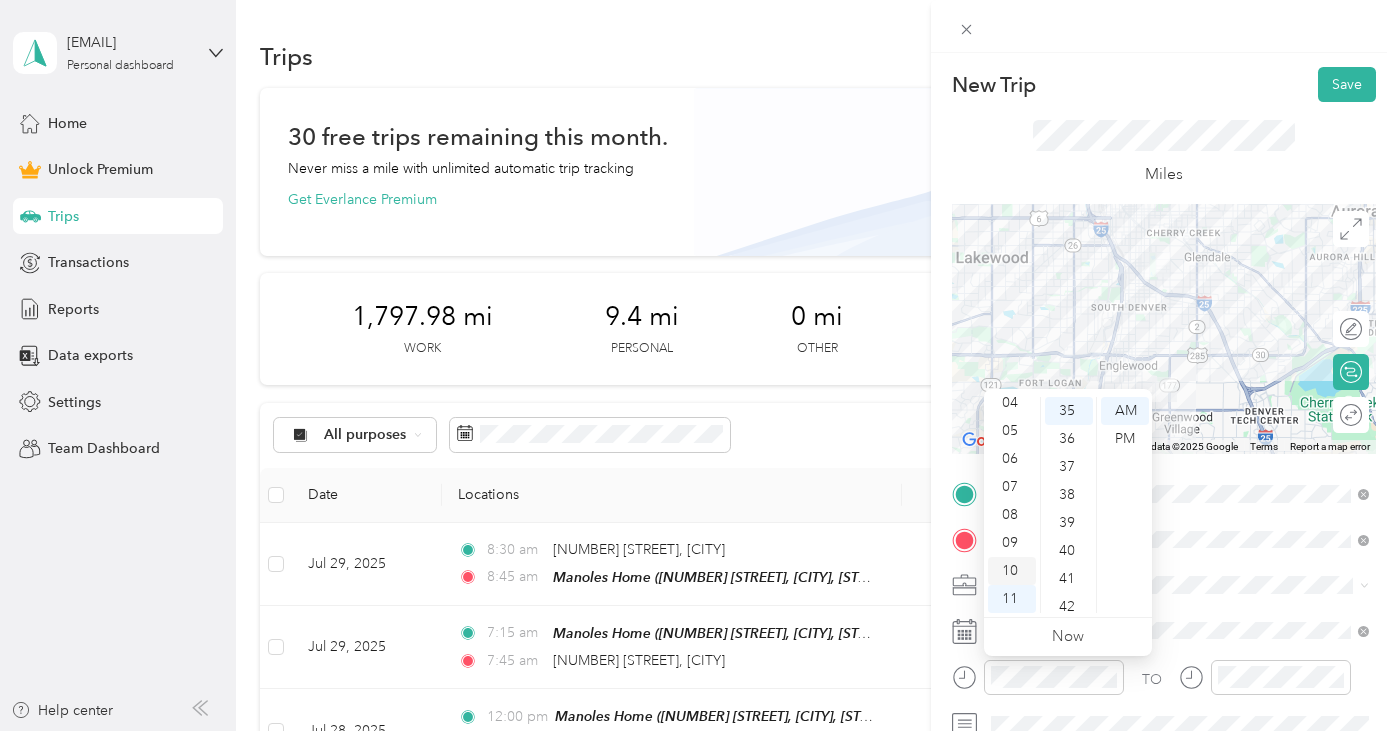 click on "10" at bounding box center [1012, 571] 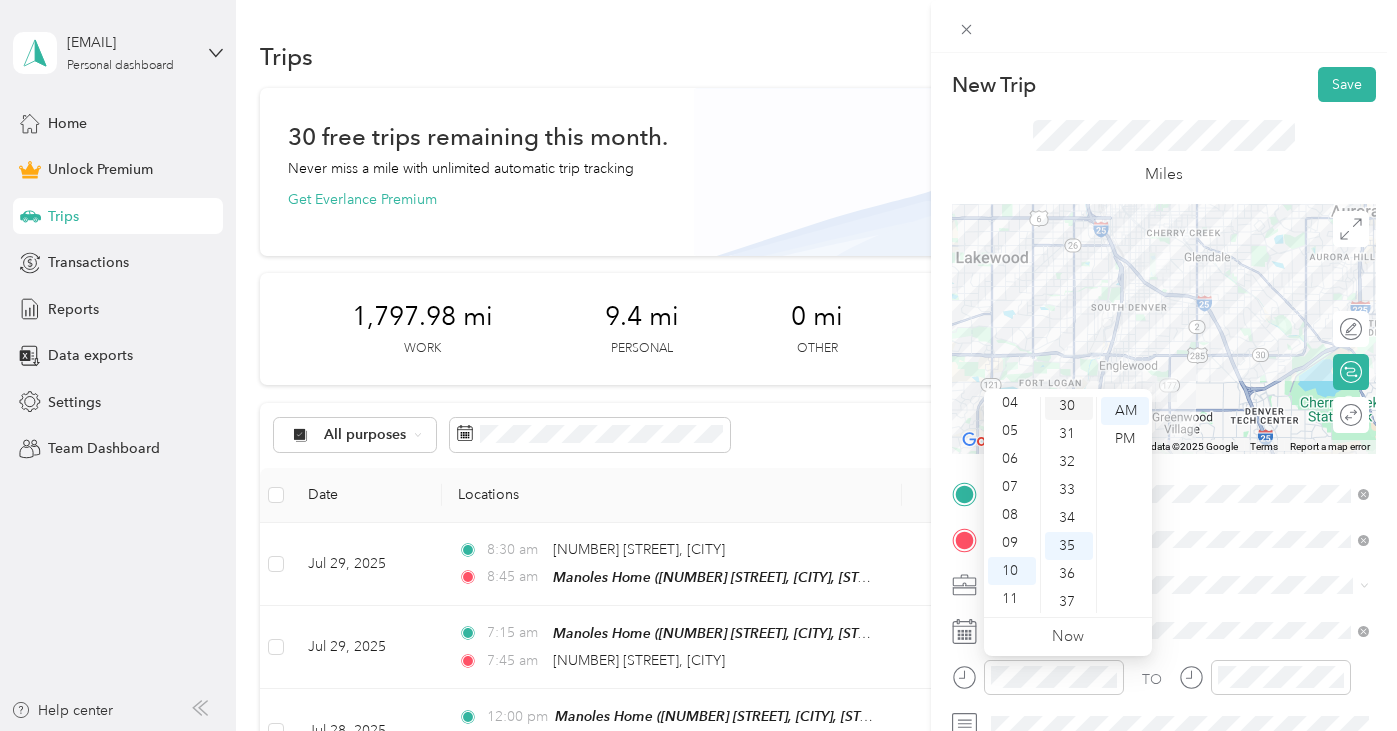 click on "30" at bounding box center (1069, 406) 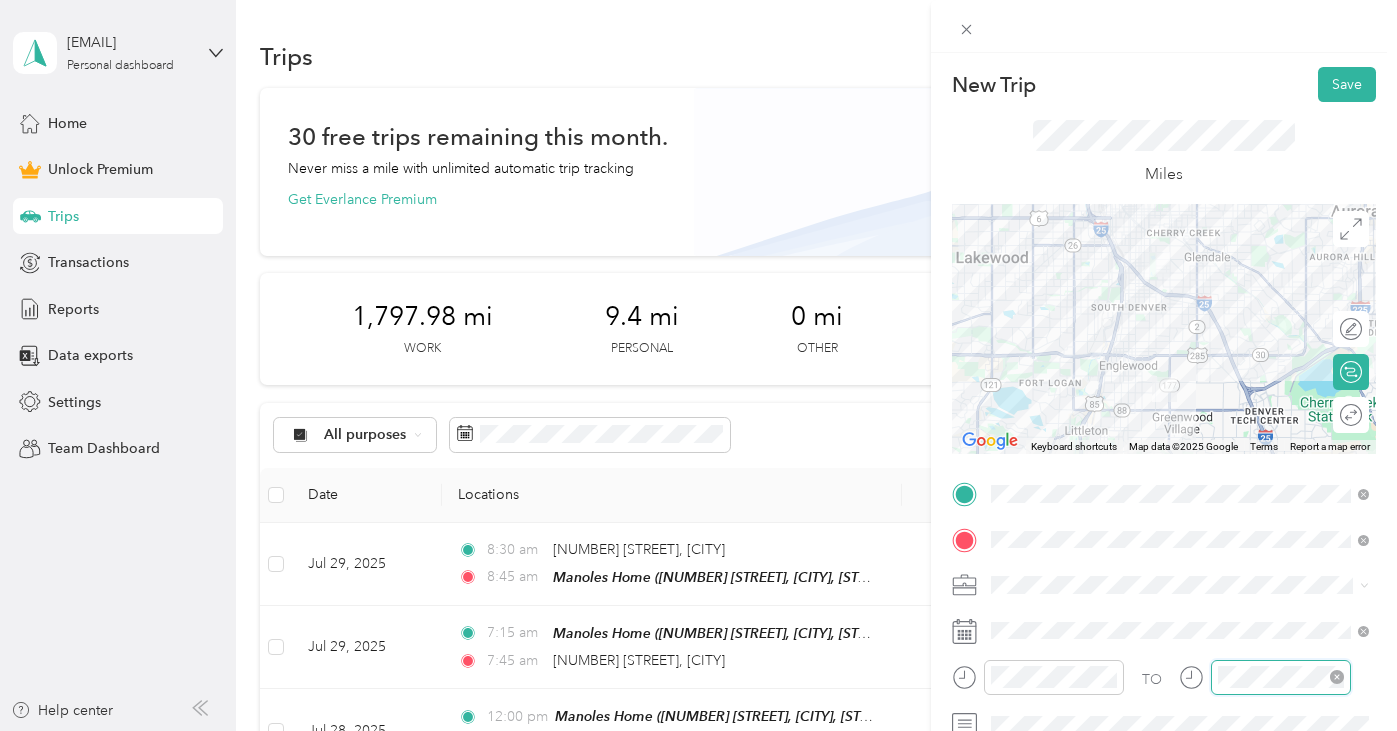 scroll, scrollTop: 980, scrollLeft: 0, axis: vertical 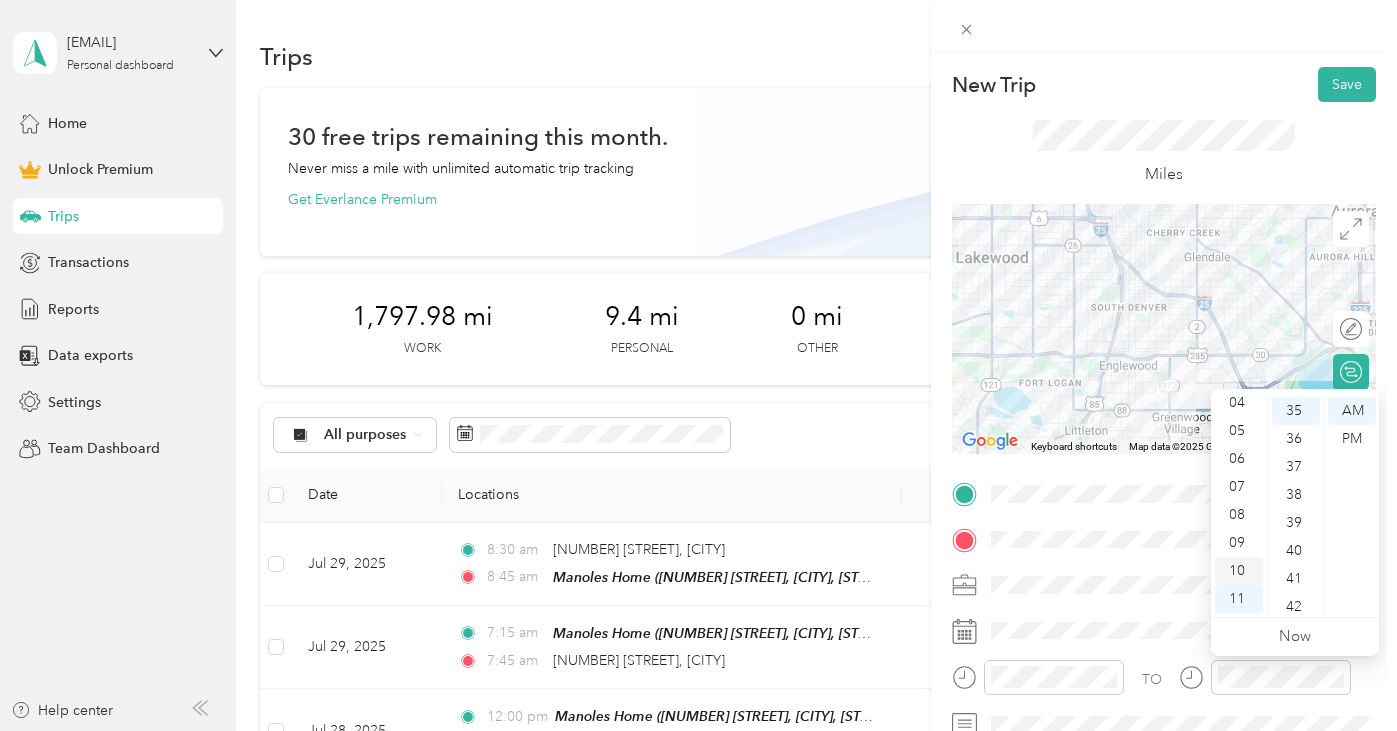 click on "10" at bounding box center [1239, 571] 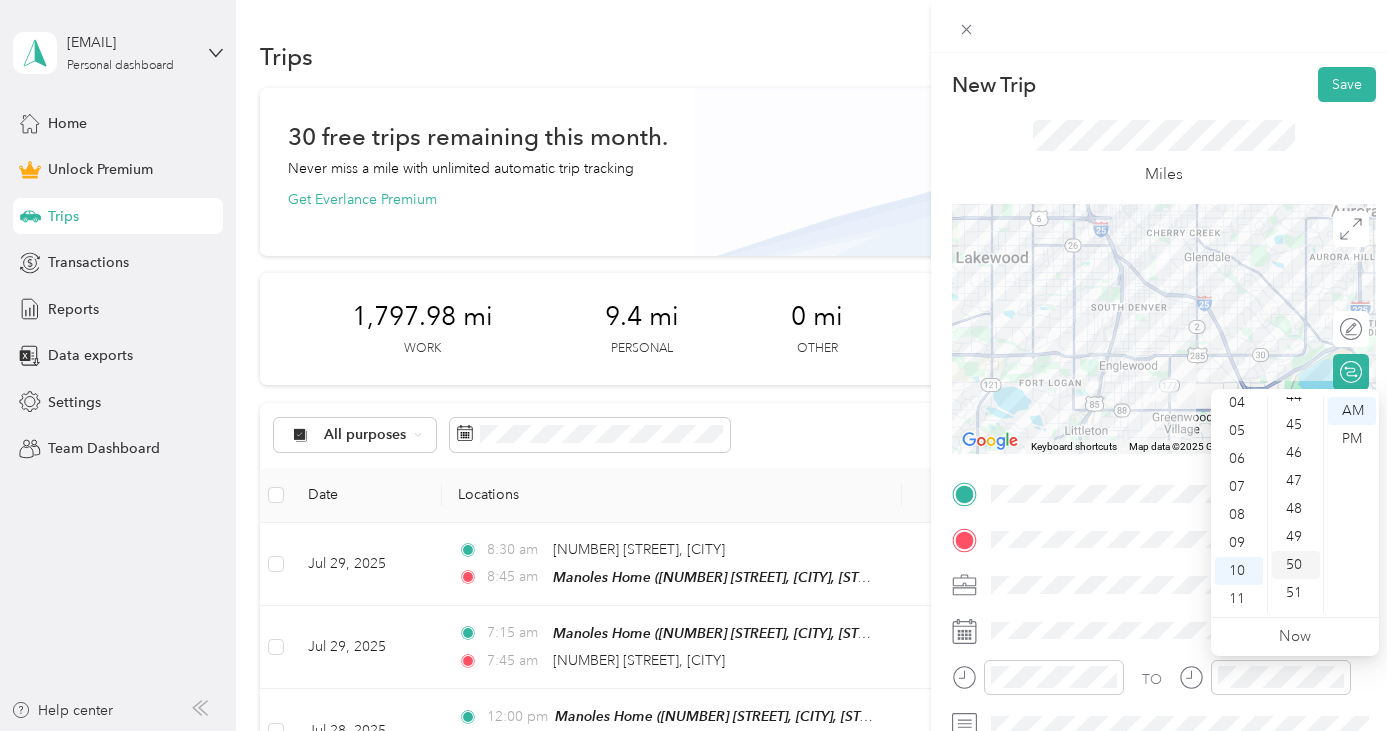 click on "50" at bounding box center [1296, 565] 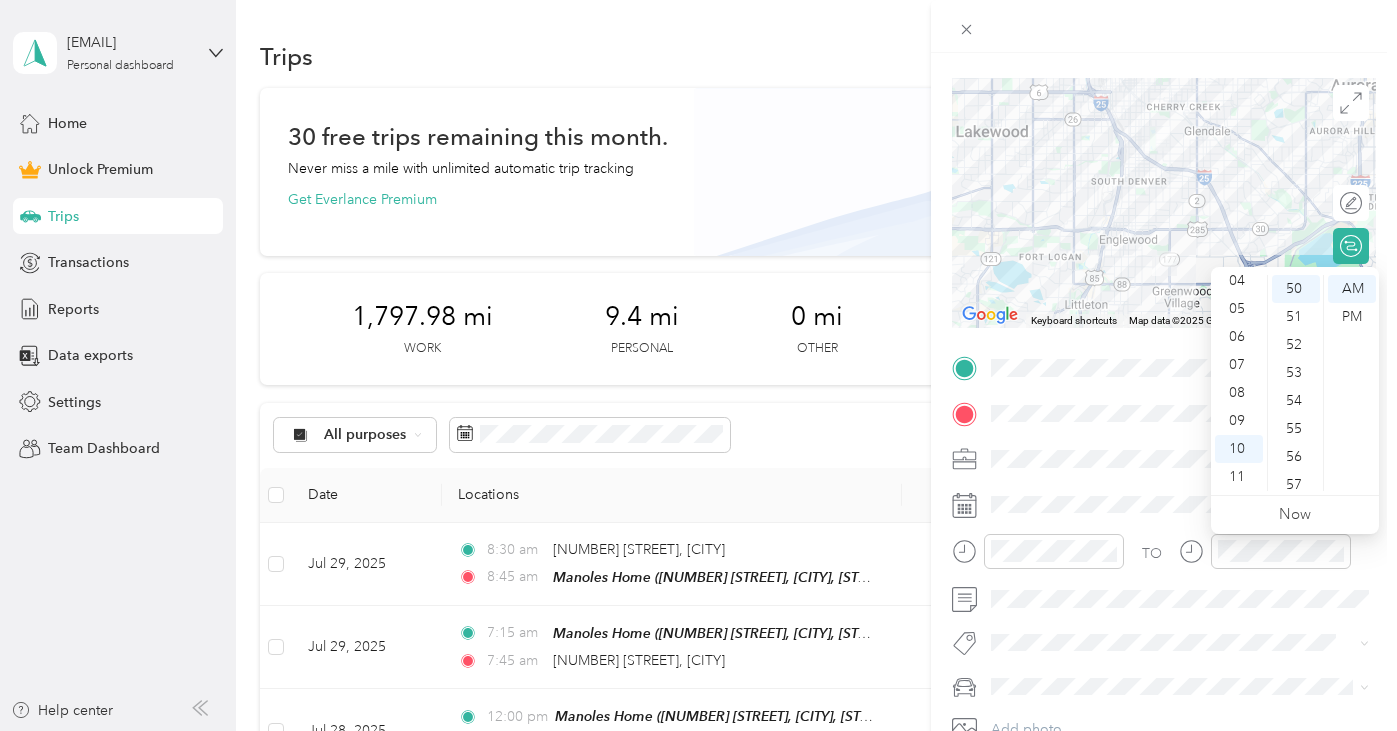 scroll, scrollTop: 128, scrollLeft: 0, axis: vertical 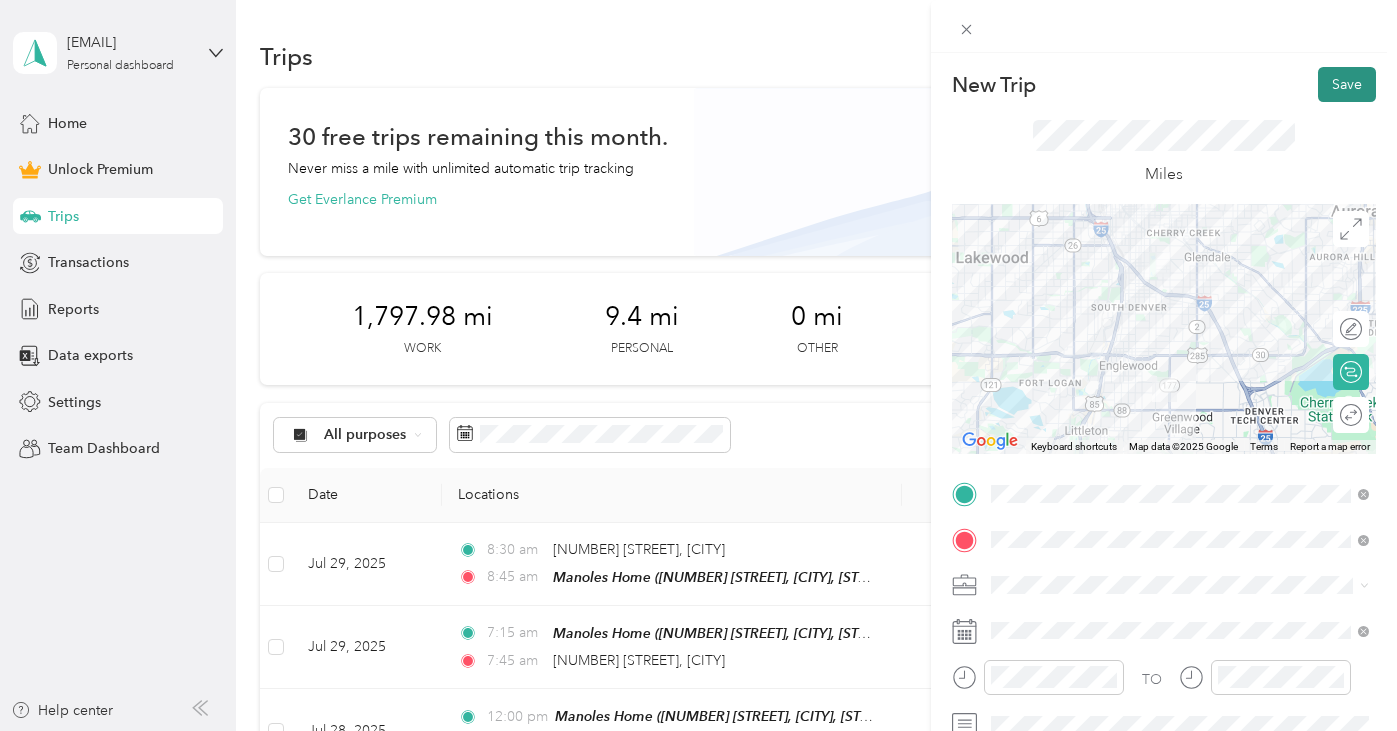click on "Save" at bounding box center [1347, 84] 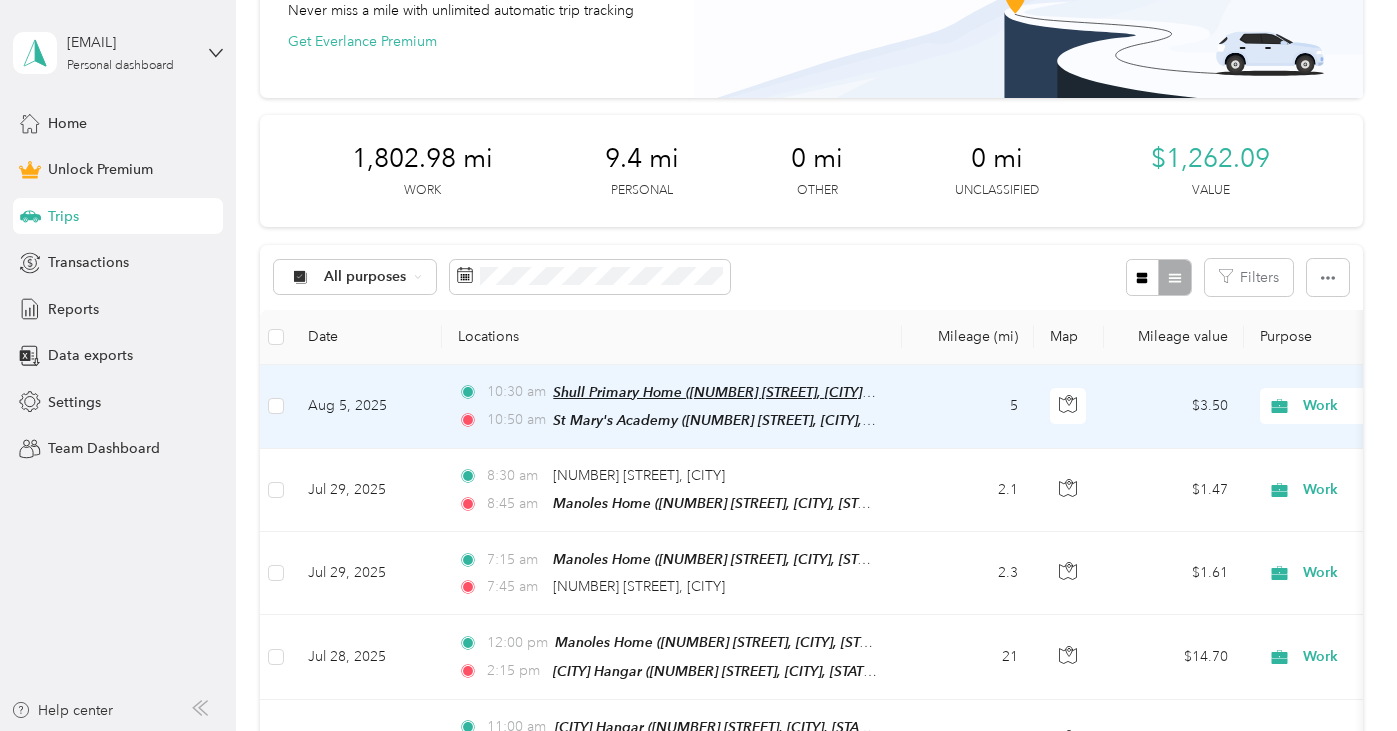scroll, scrollTop: 162, scrollLeft: 0, axis: vertical 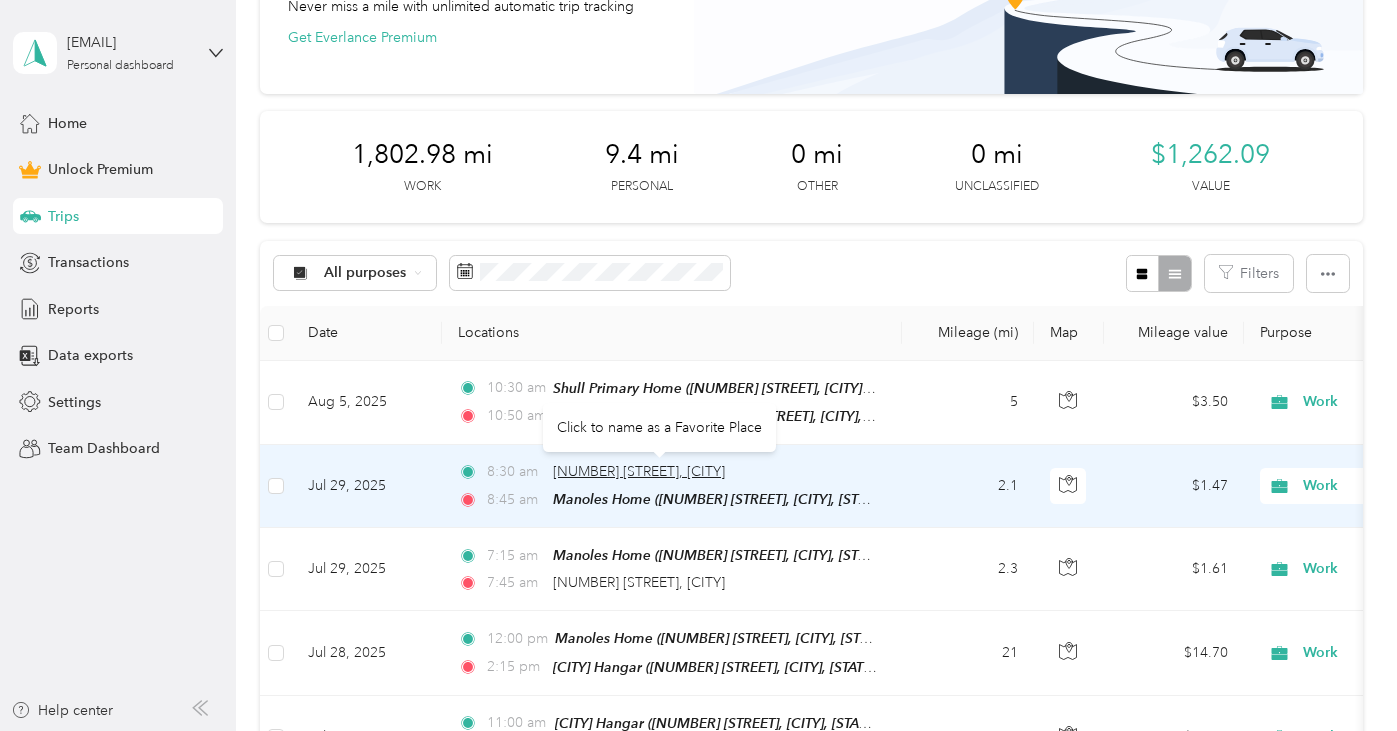 click on "[NUMBER] [STREET], [CITY]" at bounding box center (639, 471) 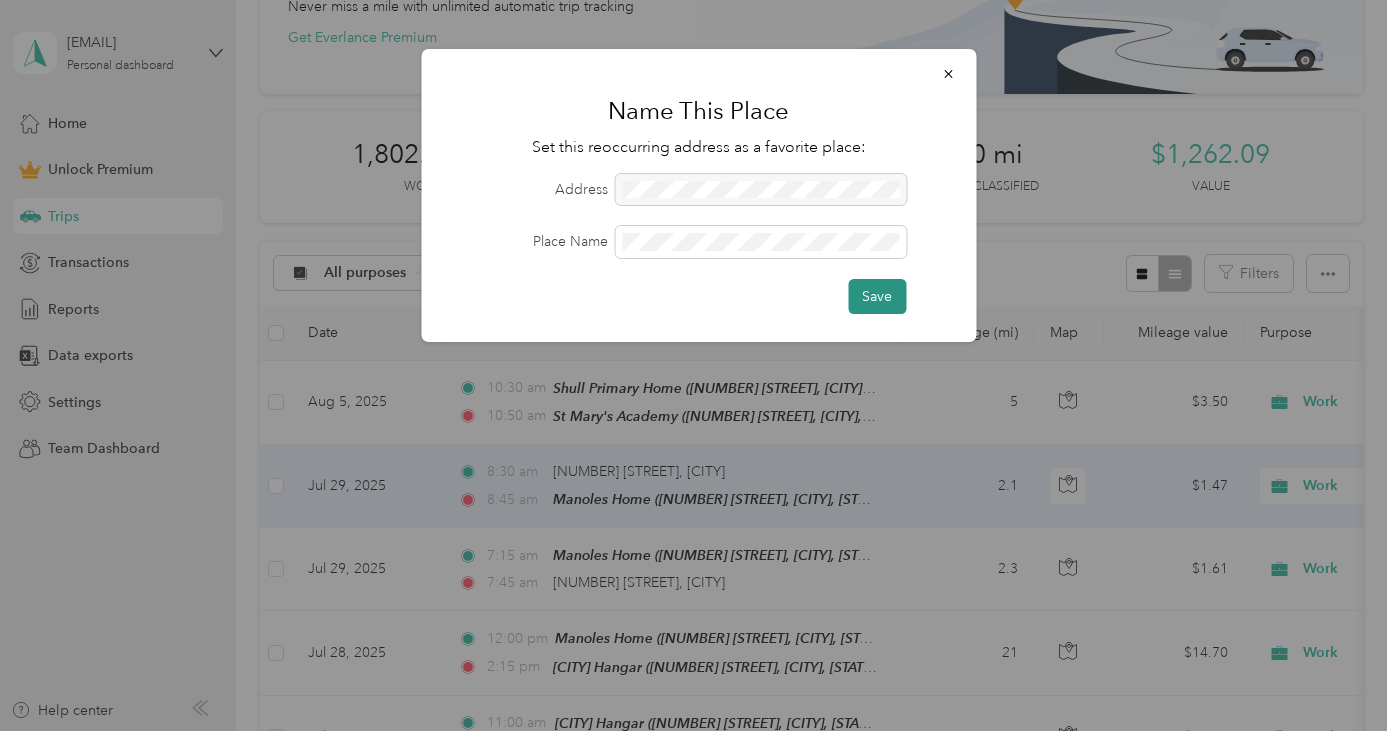 click on "Save" at bounding box center [877, 296] 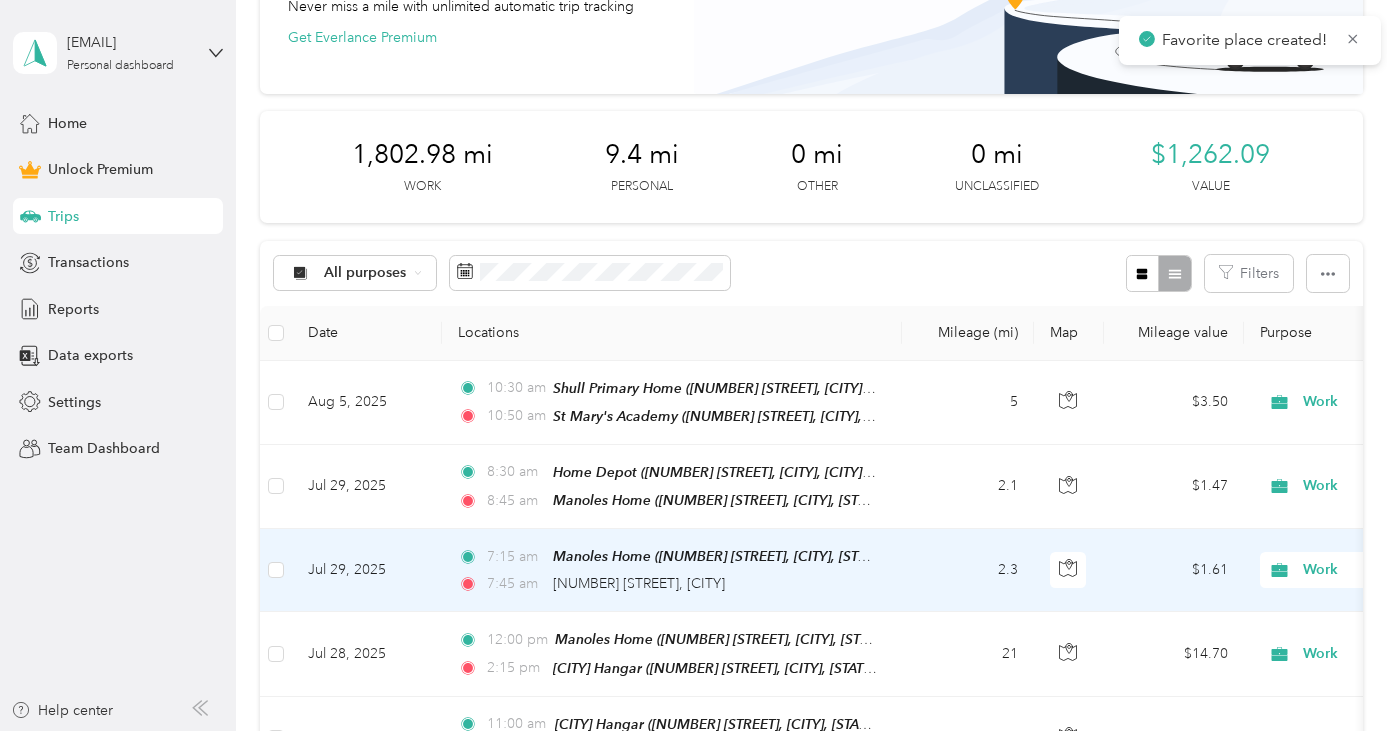 click on "7:45 am [NUMBER] [STREET], [CITY]" at bounding box center (668, 584) 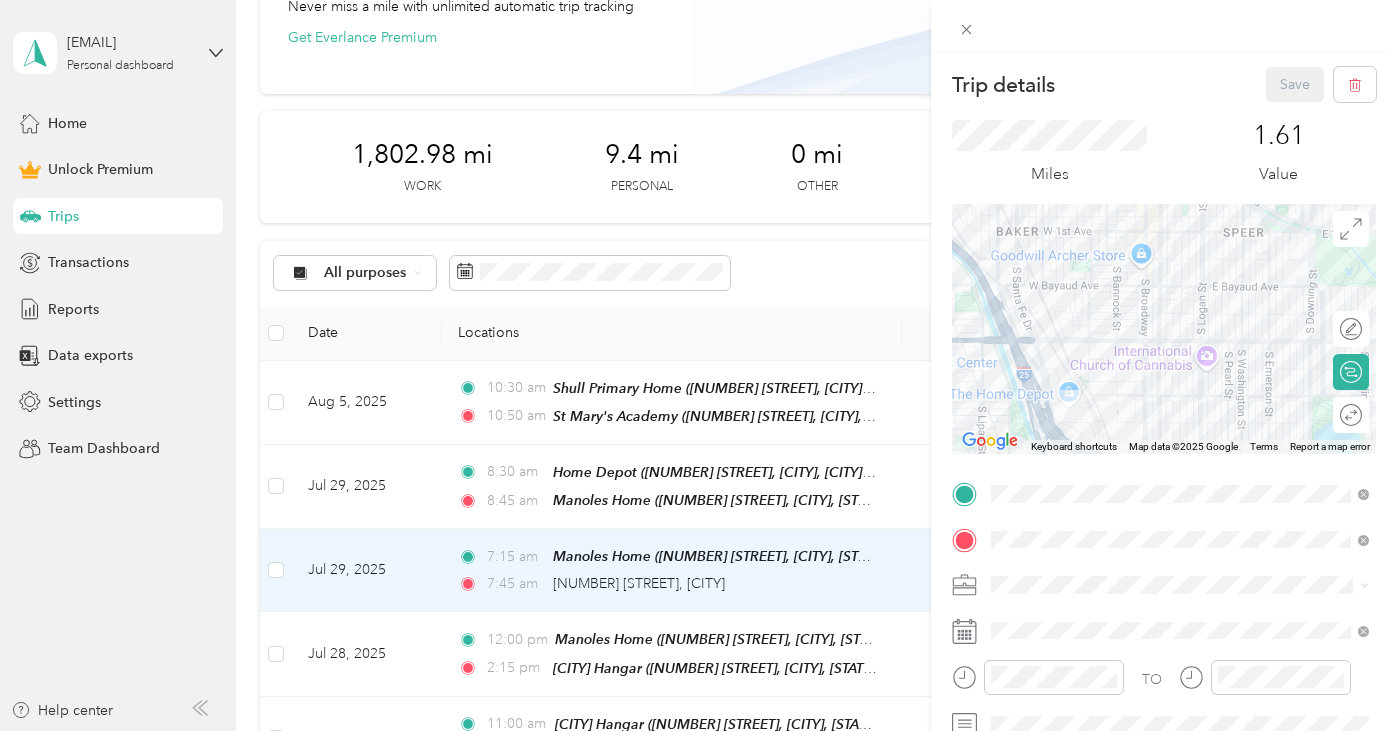 click on "Trip details Save This trip cannot be edited because it is either under review, approved, or paid. Contact your Team Manager to edit it. Miles 1.61 Value  ← Move left → Move right ↑ Move up ↓ Move down + Zoom in - Zoom out Home Jump left by 75% End Jump right by 75% Page Up Jump up by 75% Page Down Jump down by 75% Keyboard shortcuts Map Data Map data ©2025 Google Map data ©2025 Google 500 m  Click to toggle between metric and imperial units Terms Report a map error Edit route Calculate route Round trip TO Add photo" at bounding box center (698, 365) 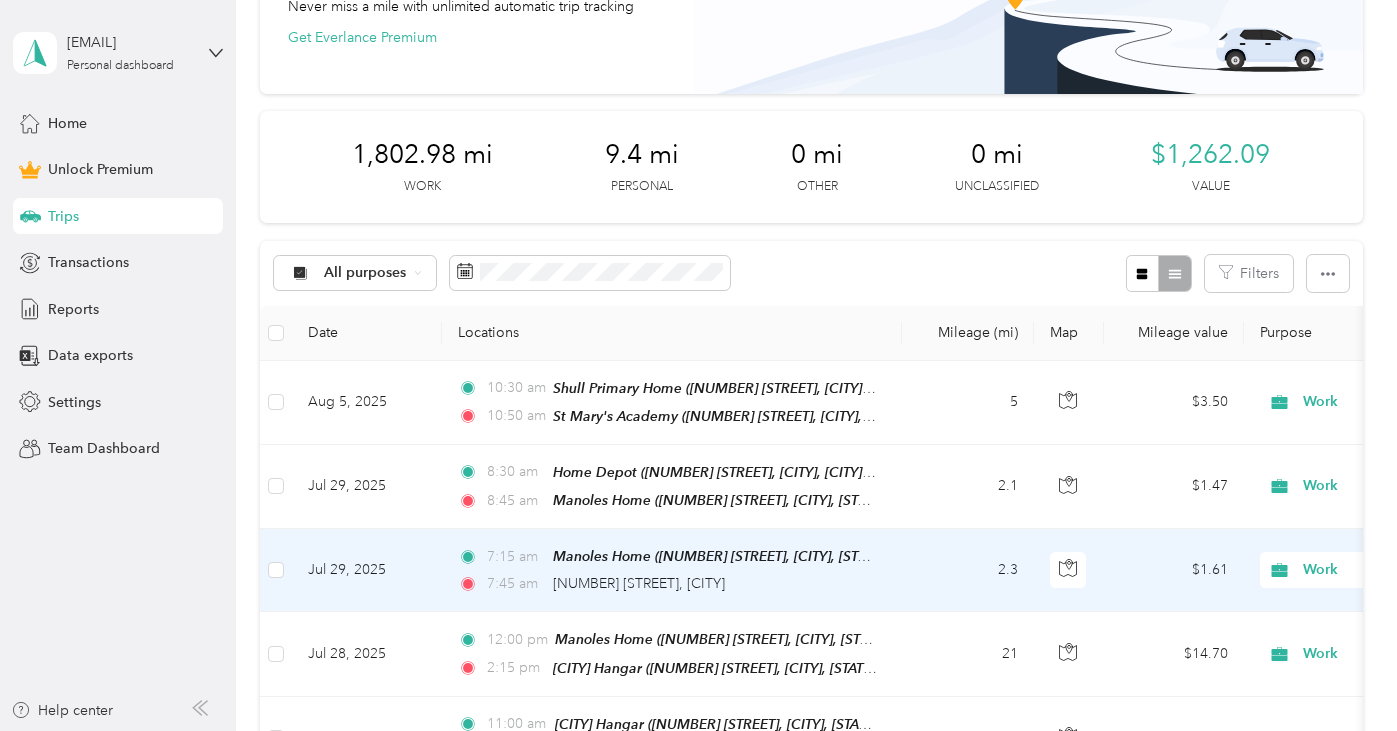 click on "[NUMBER] [STREET], [CITY]" at bounding box center [639, 583] 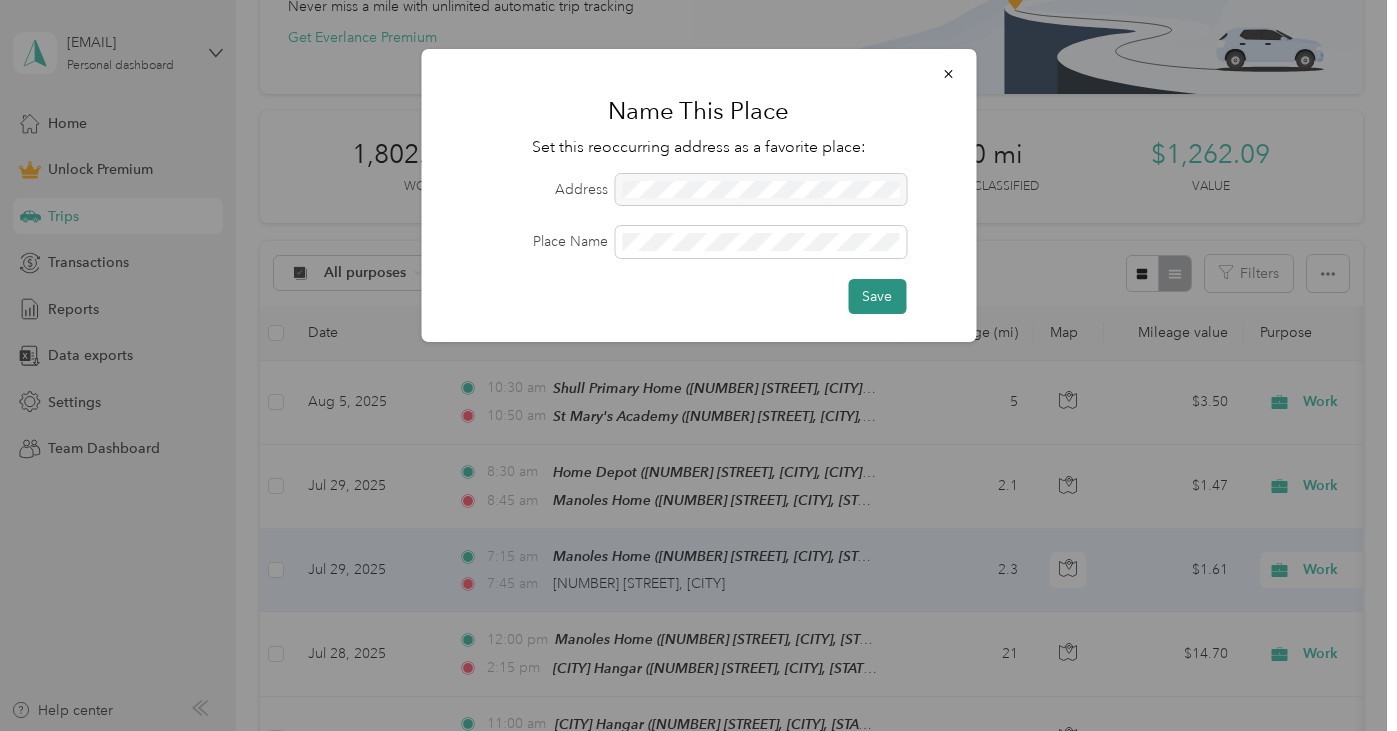 click on "Save" at bounding box center [877, 296] 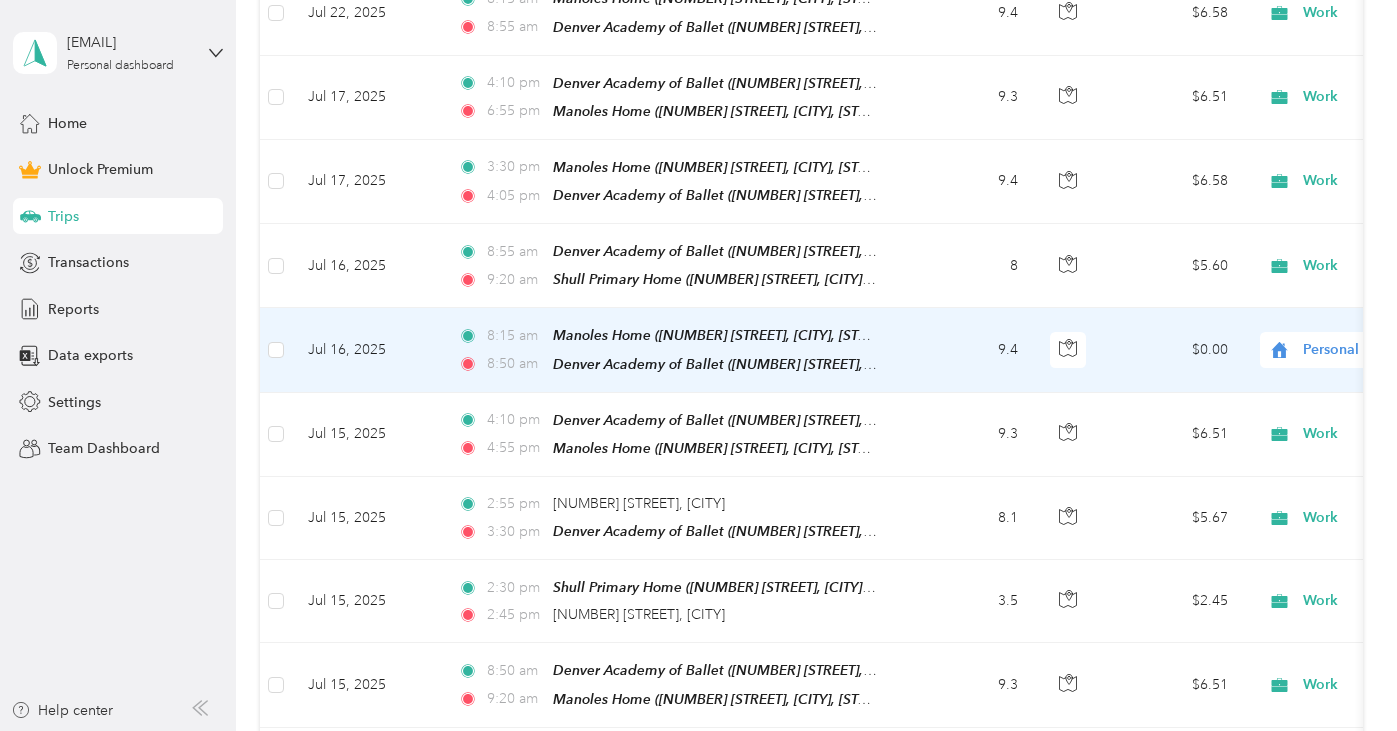 scroll, scrollTop: 1481, scrollLeft: 0, axis: vertical 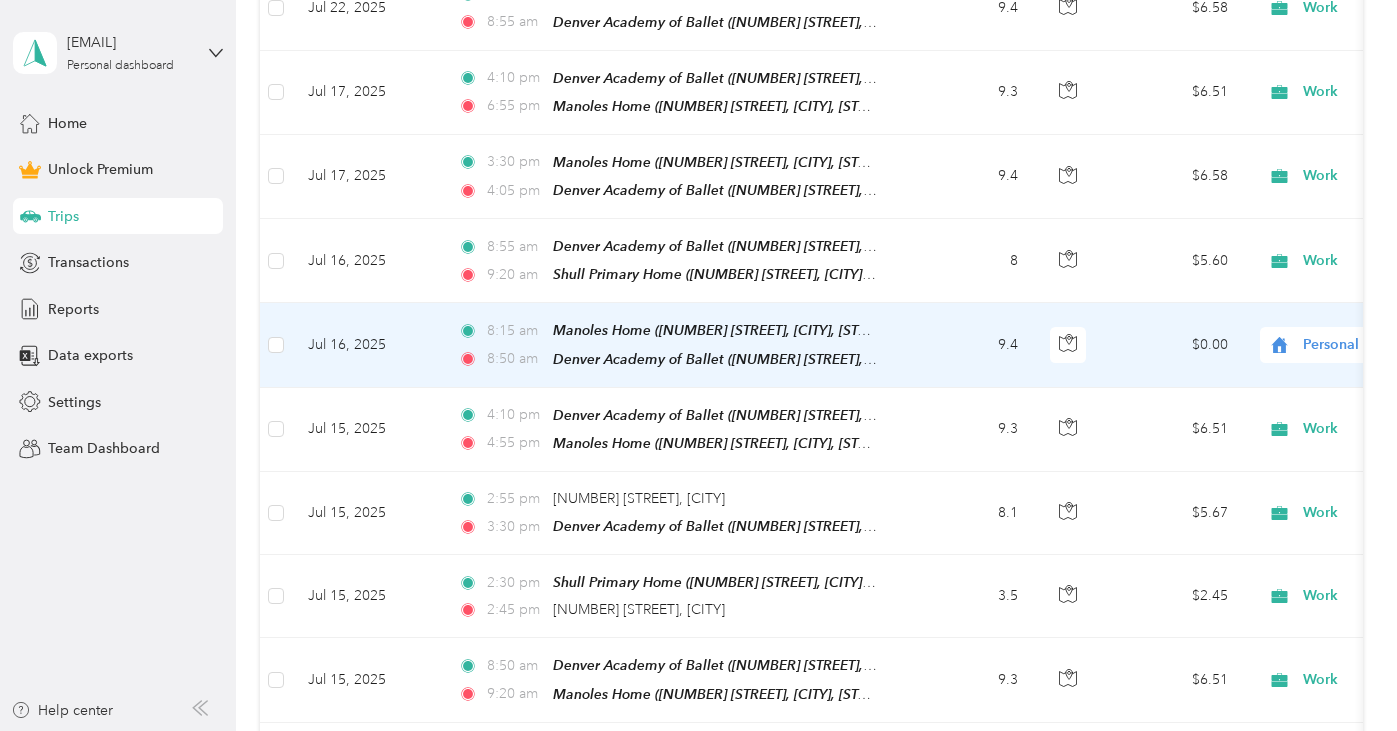 click on "Personal" at bounding box center [1394, 345] 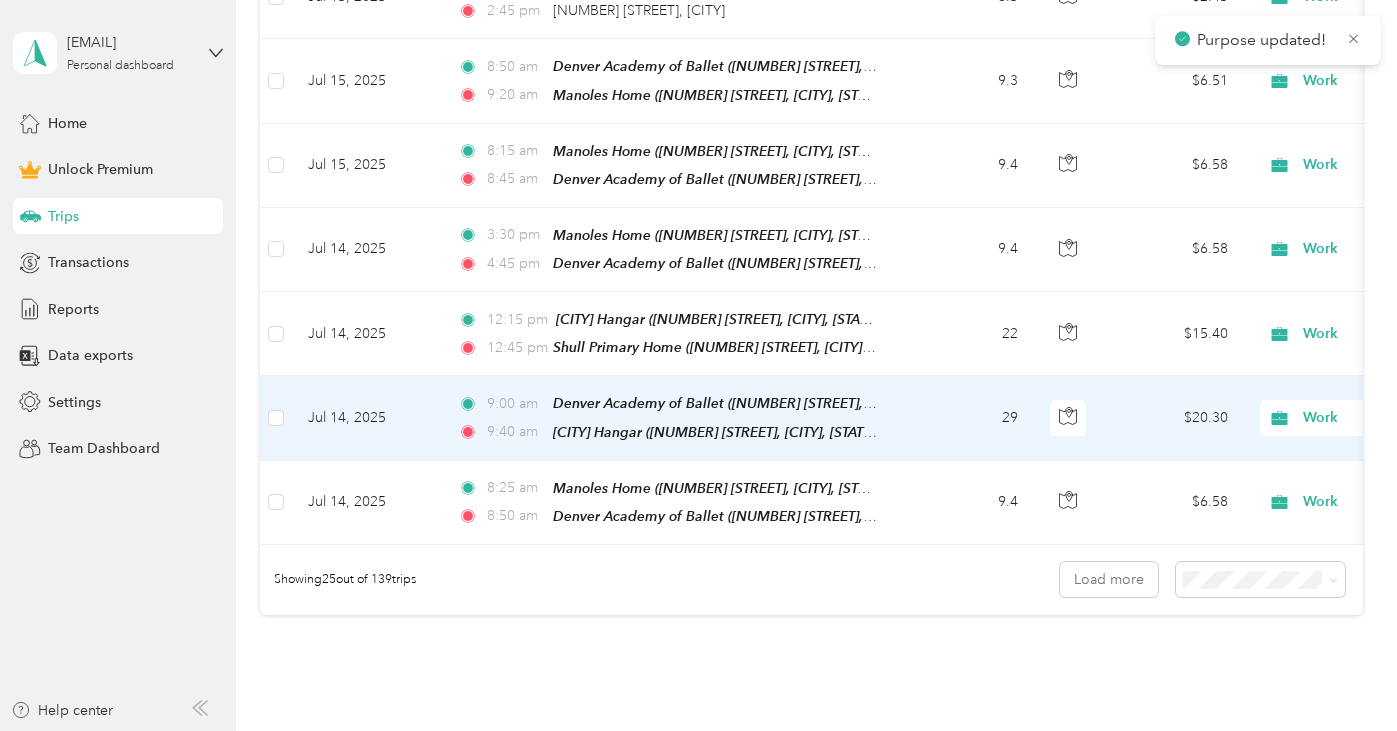 scroll, scrollTop: 2082, scrollLeft: 0, axis: vertical 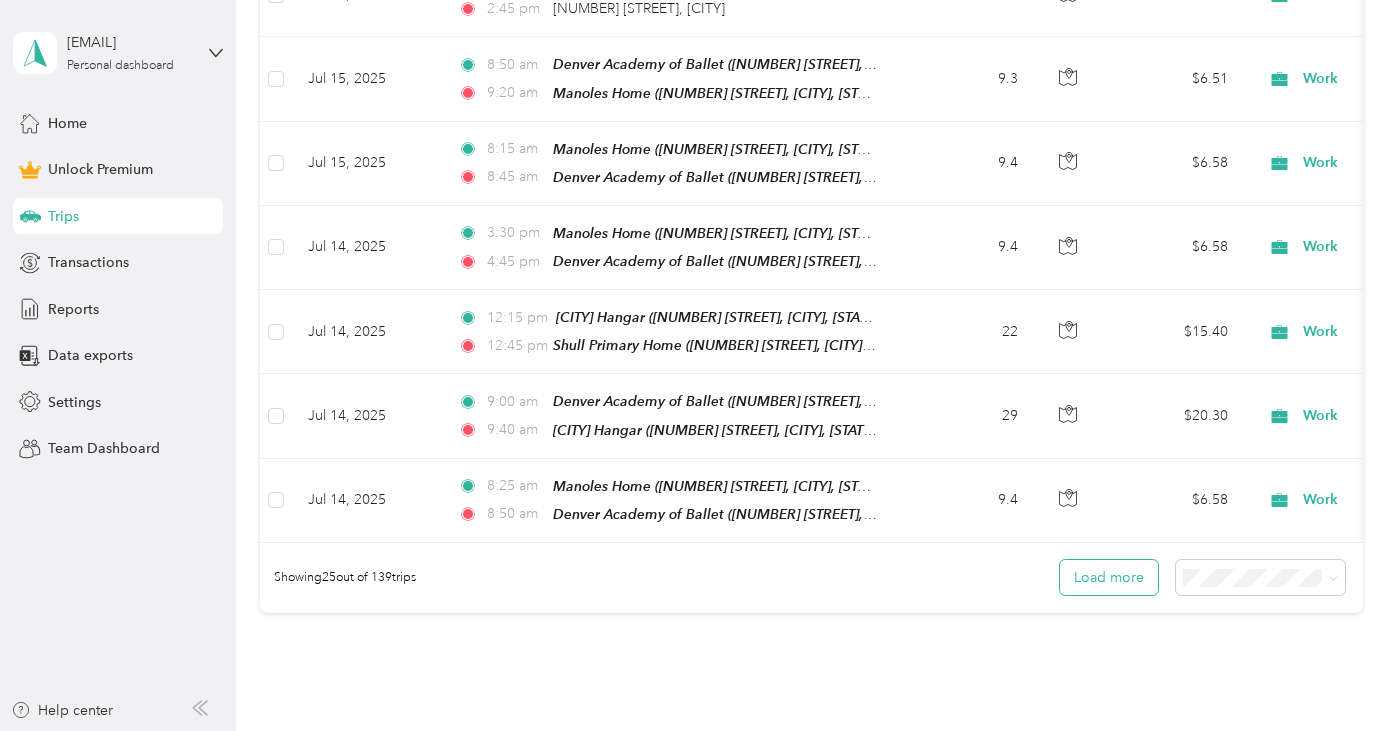 click on "Load more" at bounding box center [1109, 577] 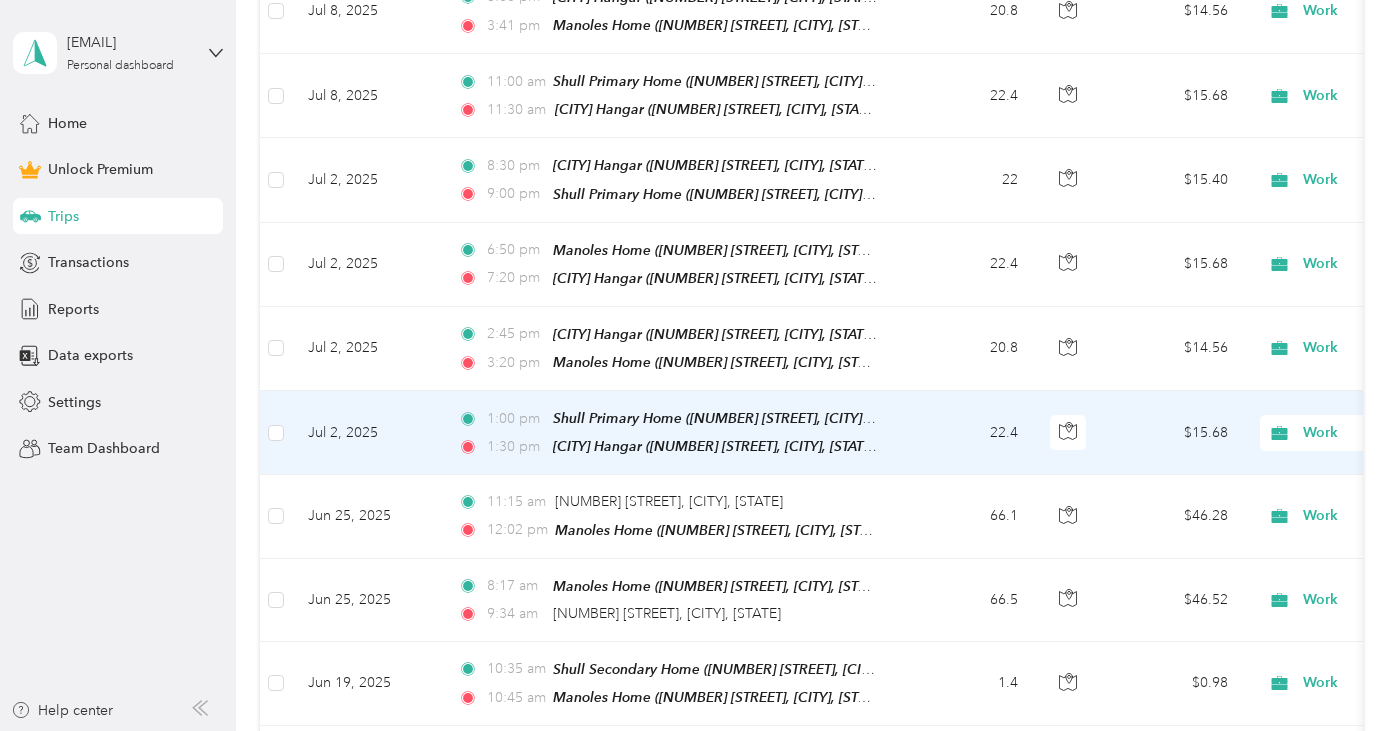 scroll, scrollTop: 2664, scrollLeft: 0, axis: vertical 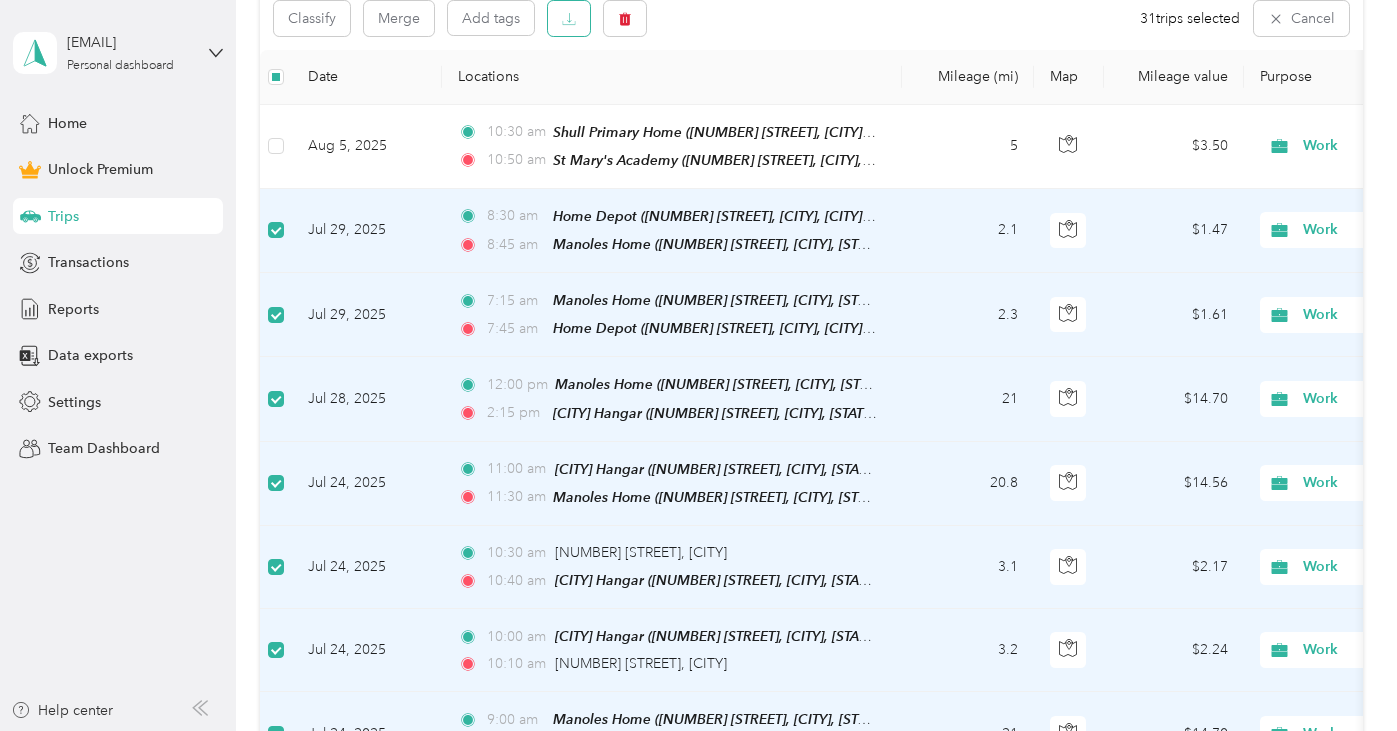 click 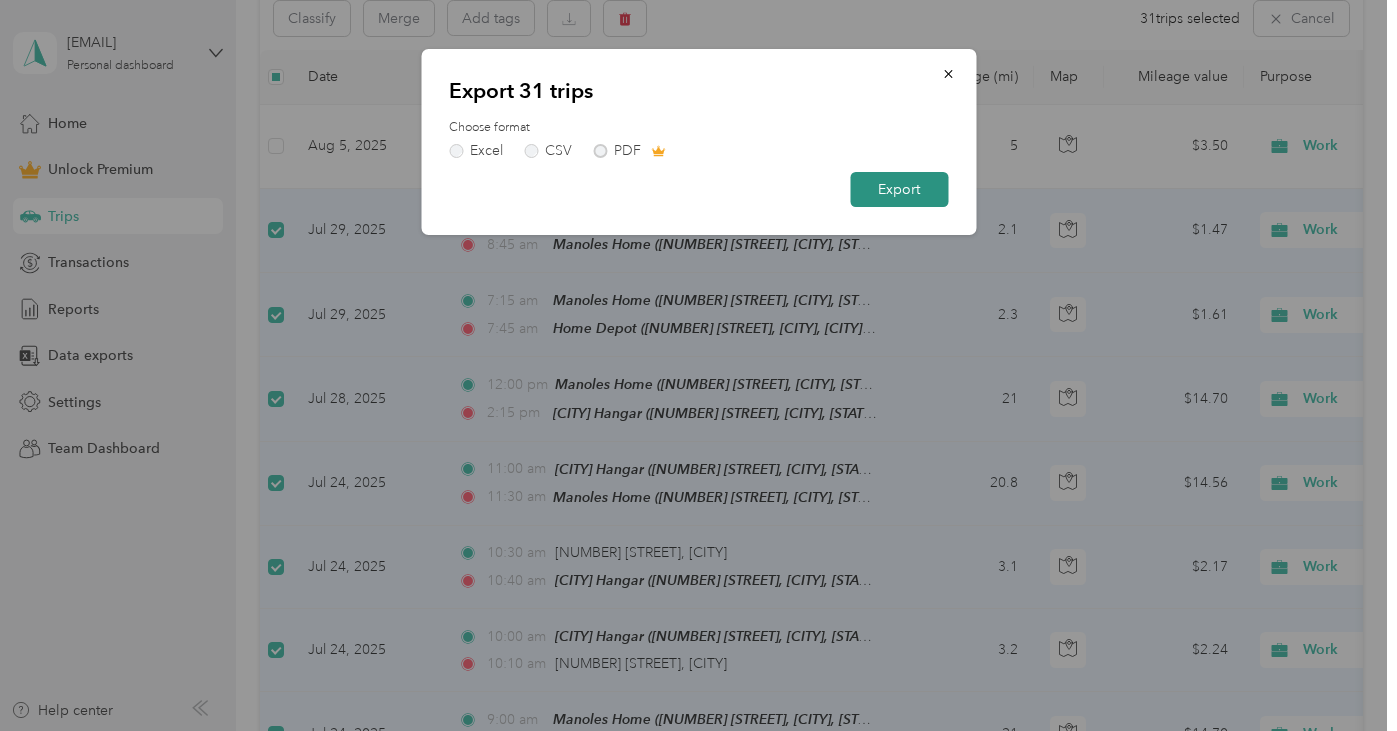 click on "Export" at bounding box center (899, 189) 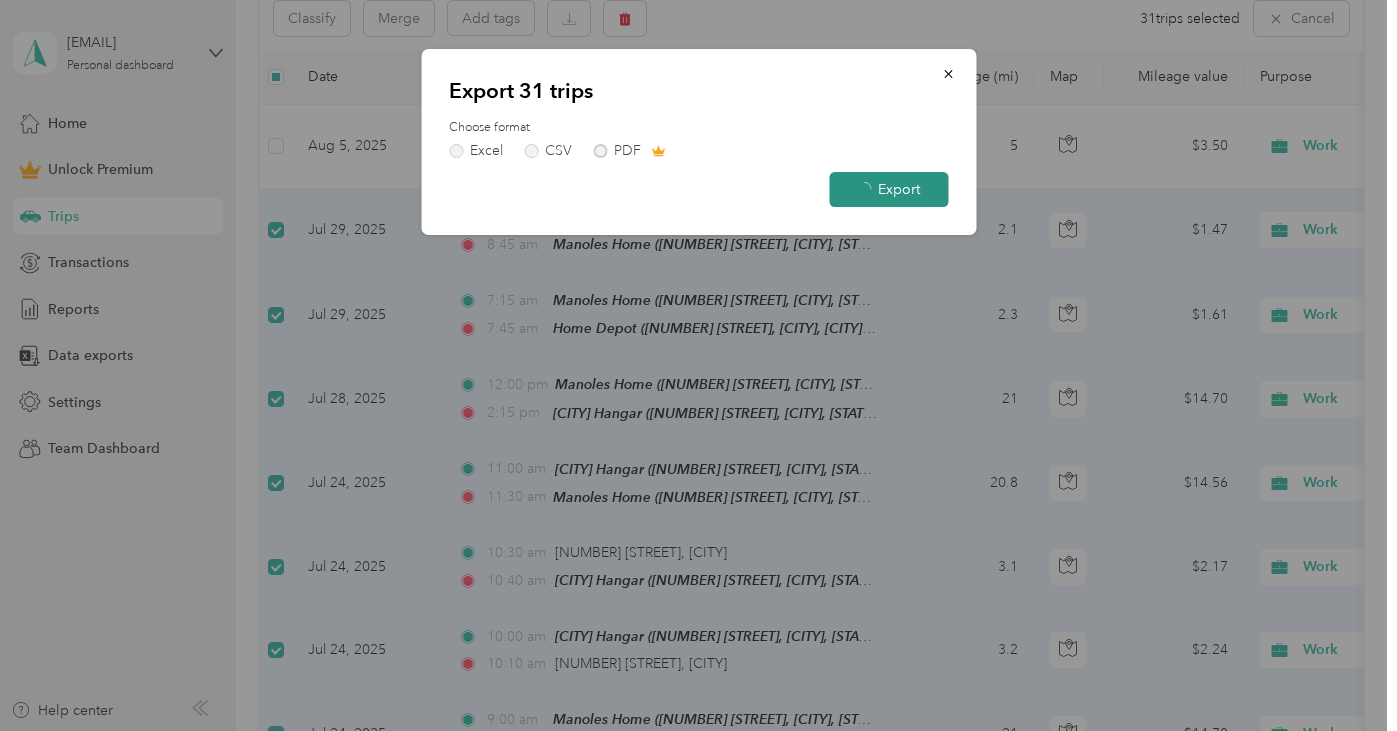 scroll, scrollTop: 256, scrollLeft: 0, axis: vertical 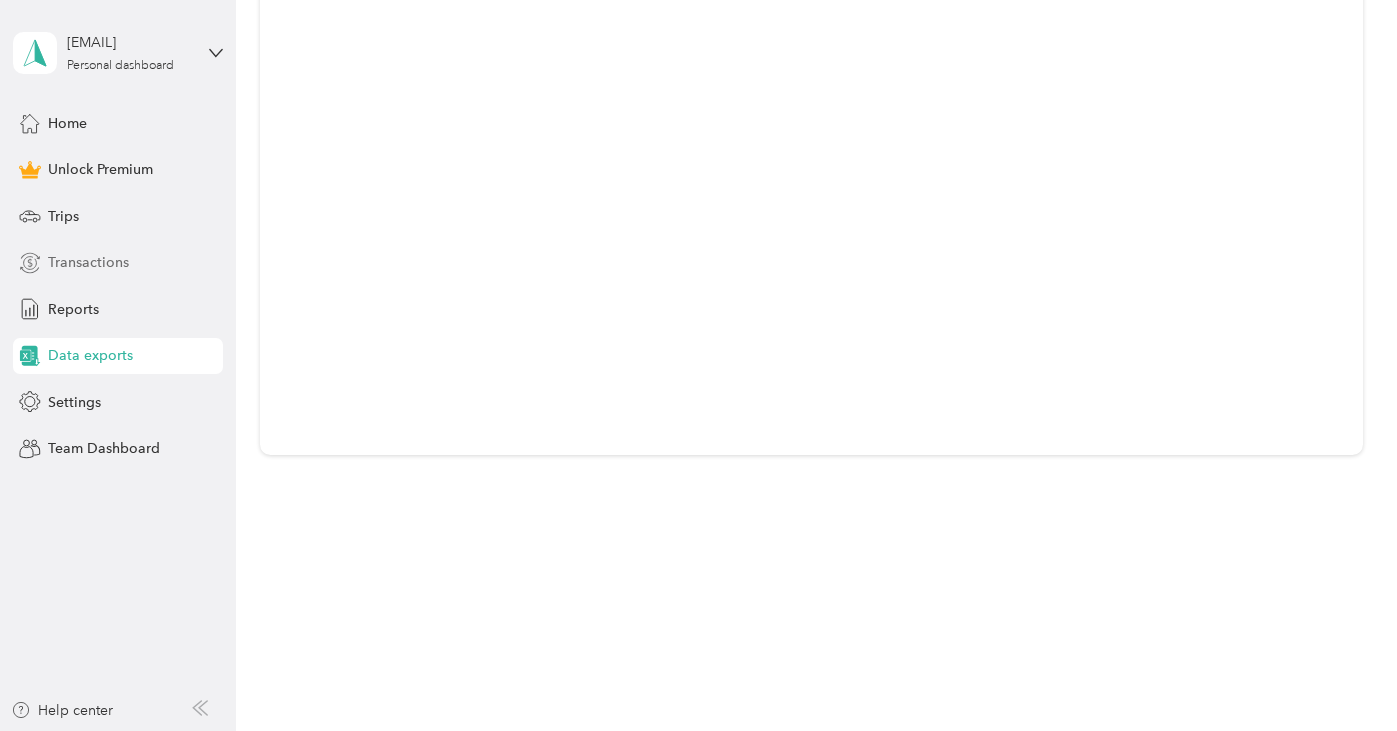 click on "Transactions" at bounding box center (88, 262) 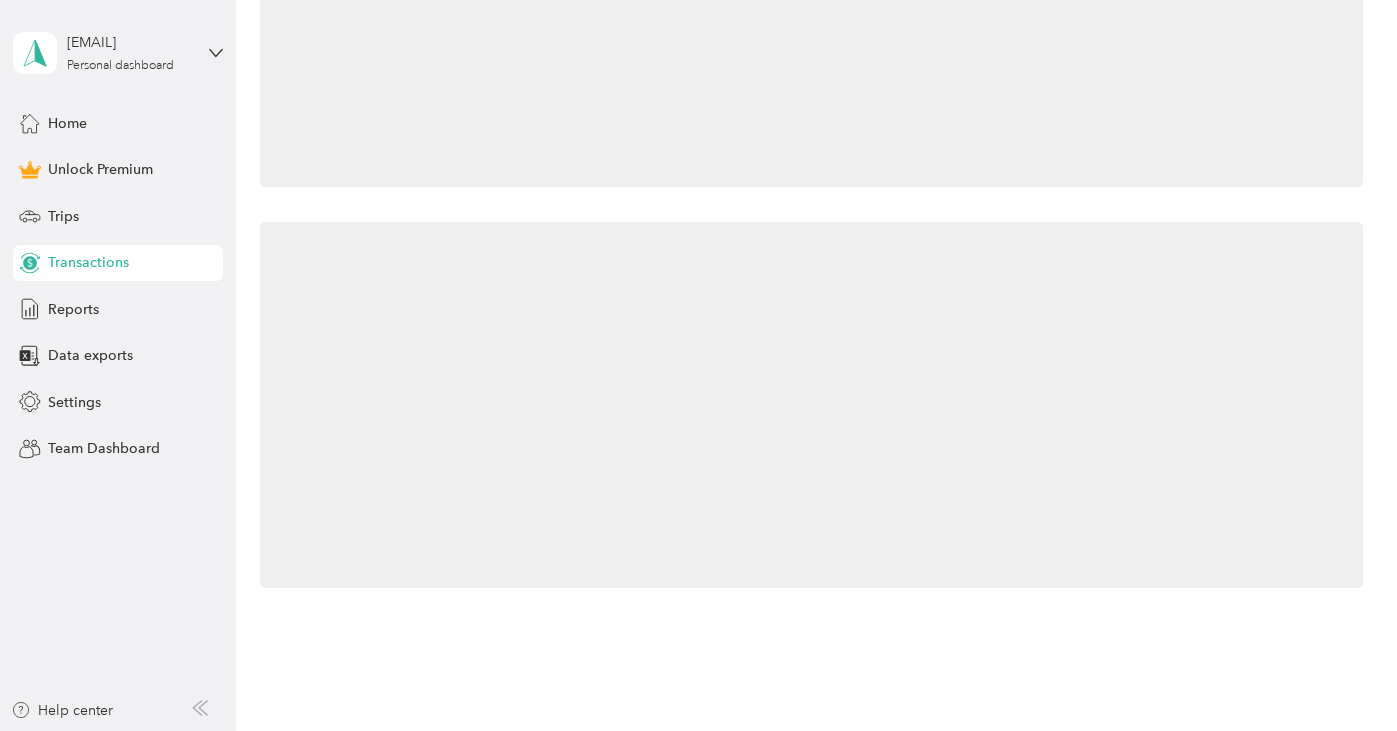 scroll, scrollTop: 416, scrollLeft: 0, axis: vertical 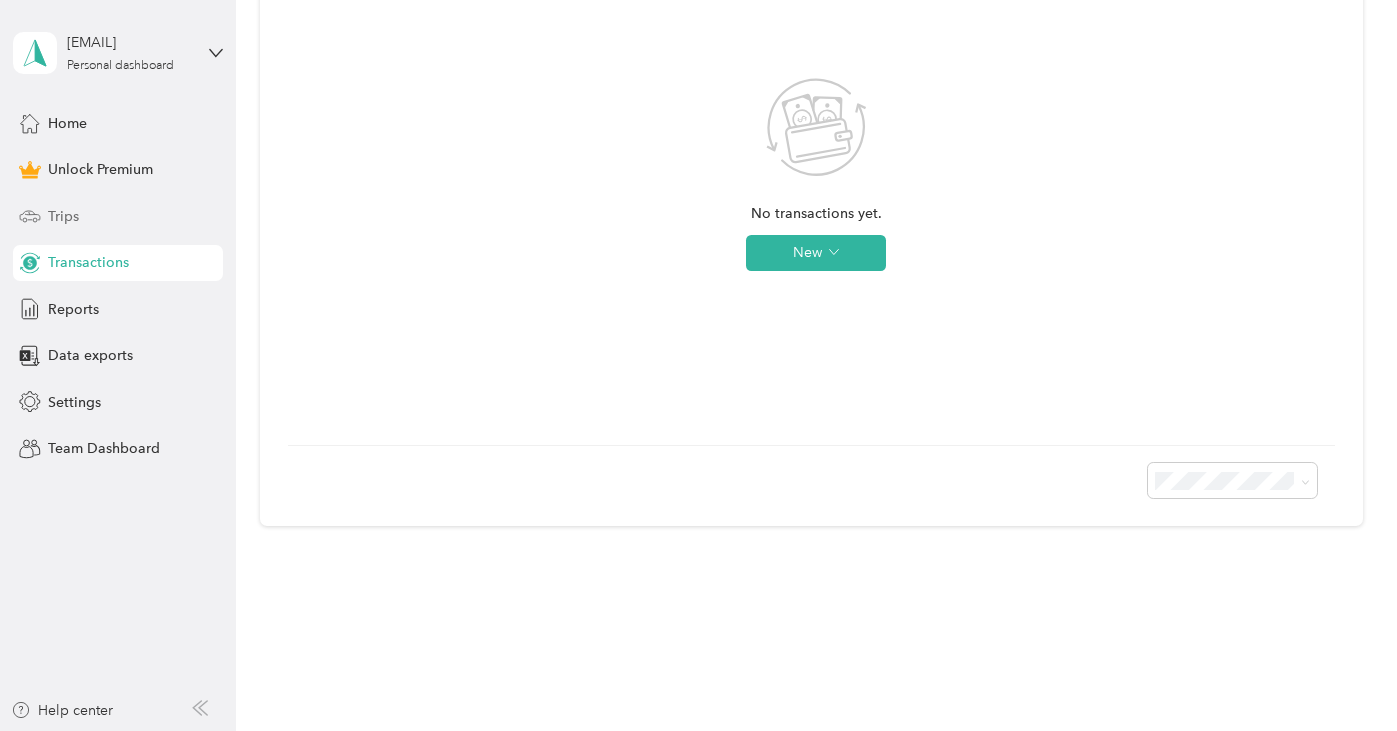 click on "Trips" at bounding box center (63, 216) 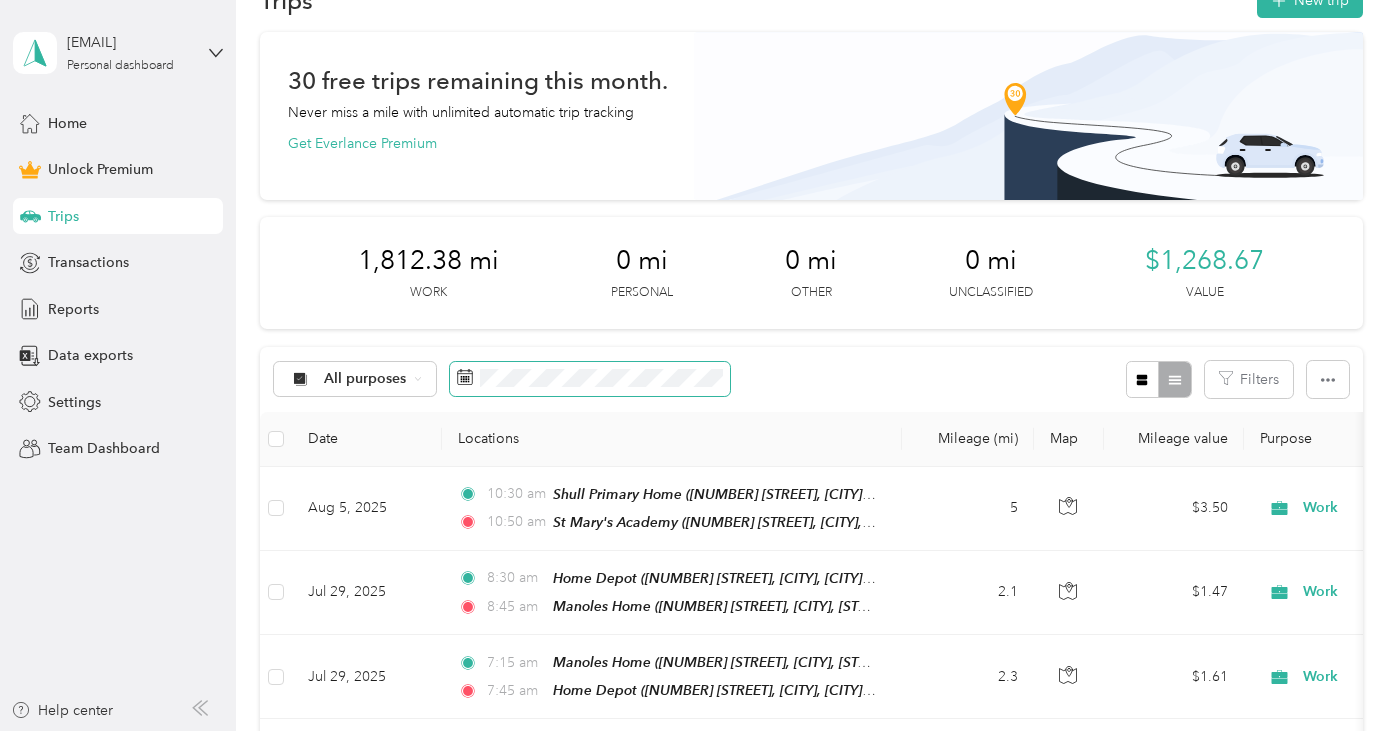 scroll, scrollTop: 0, scrollLeft: 0, axis: both 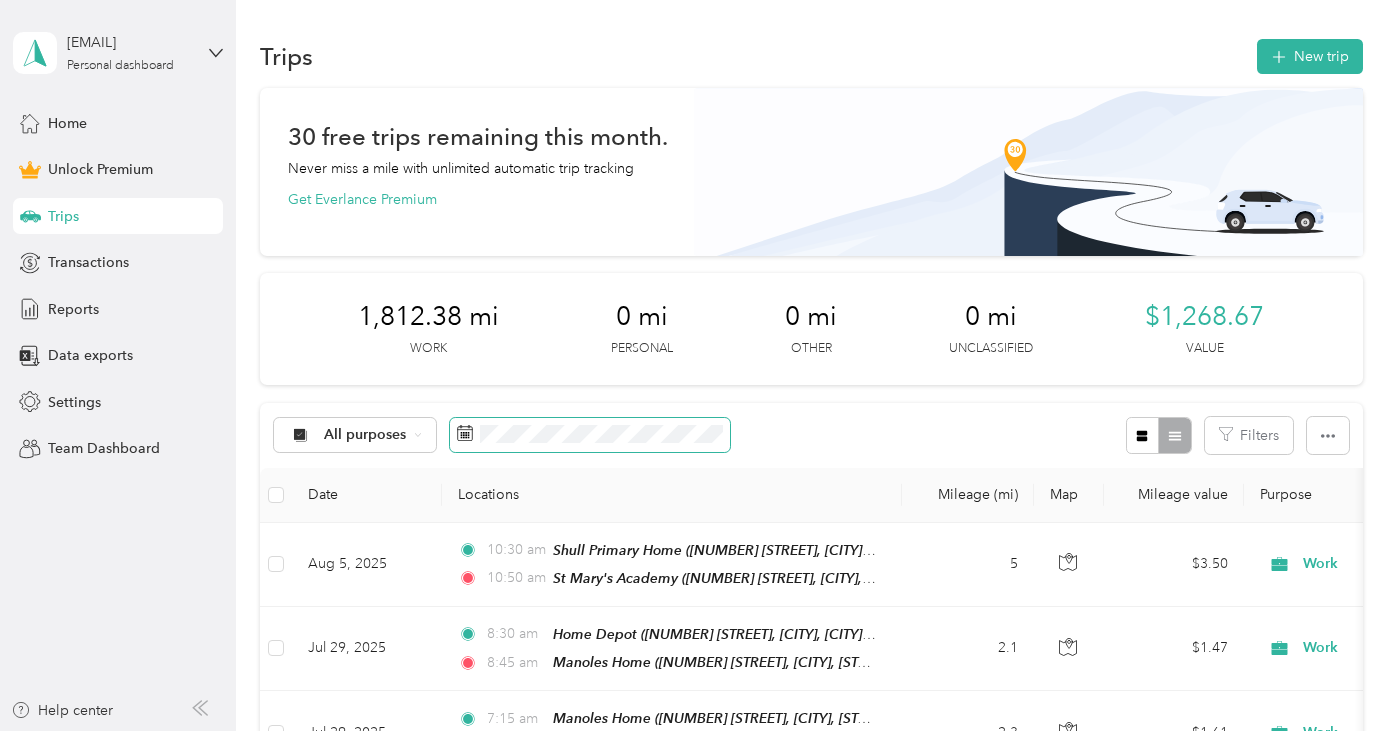 click 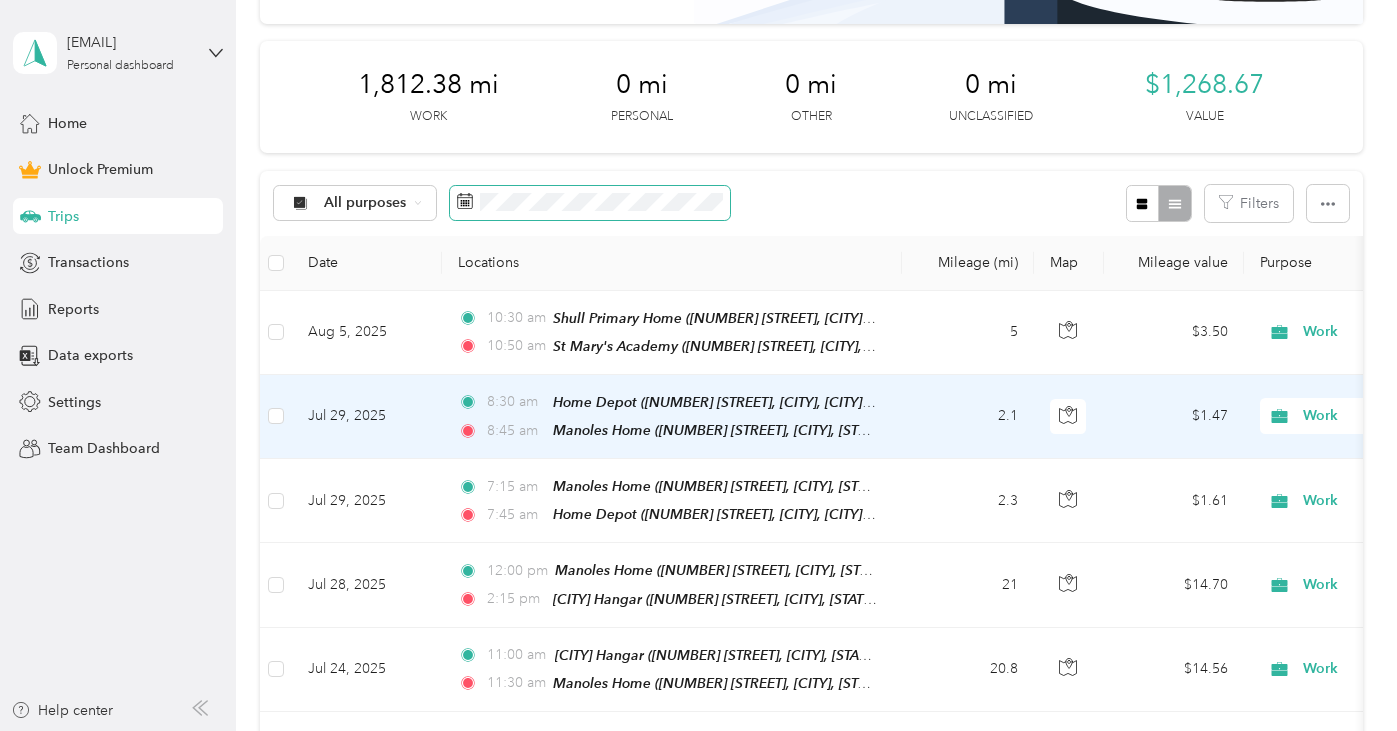 scroll, scrollTop: 253, scrollLeft: 0, axis: vertical 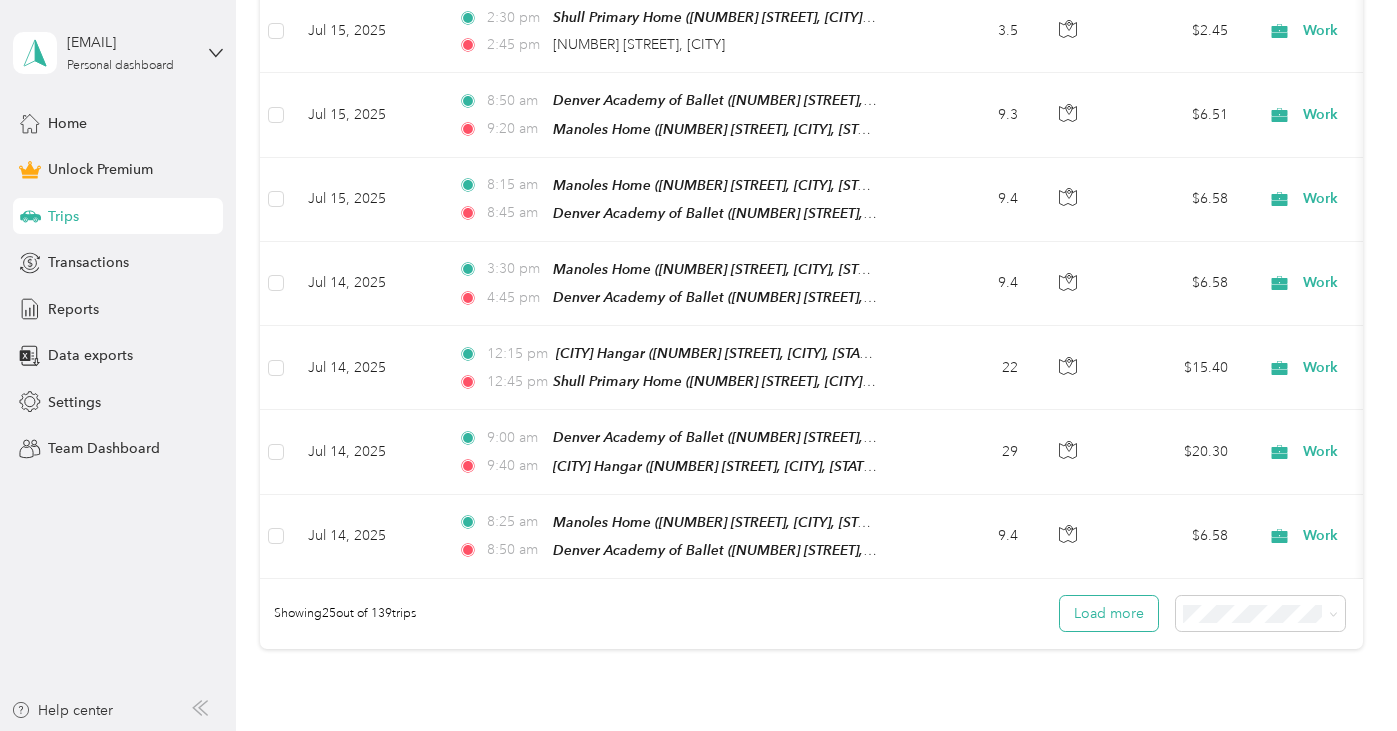 click on "Load more" at bounding box center [1109, 613] 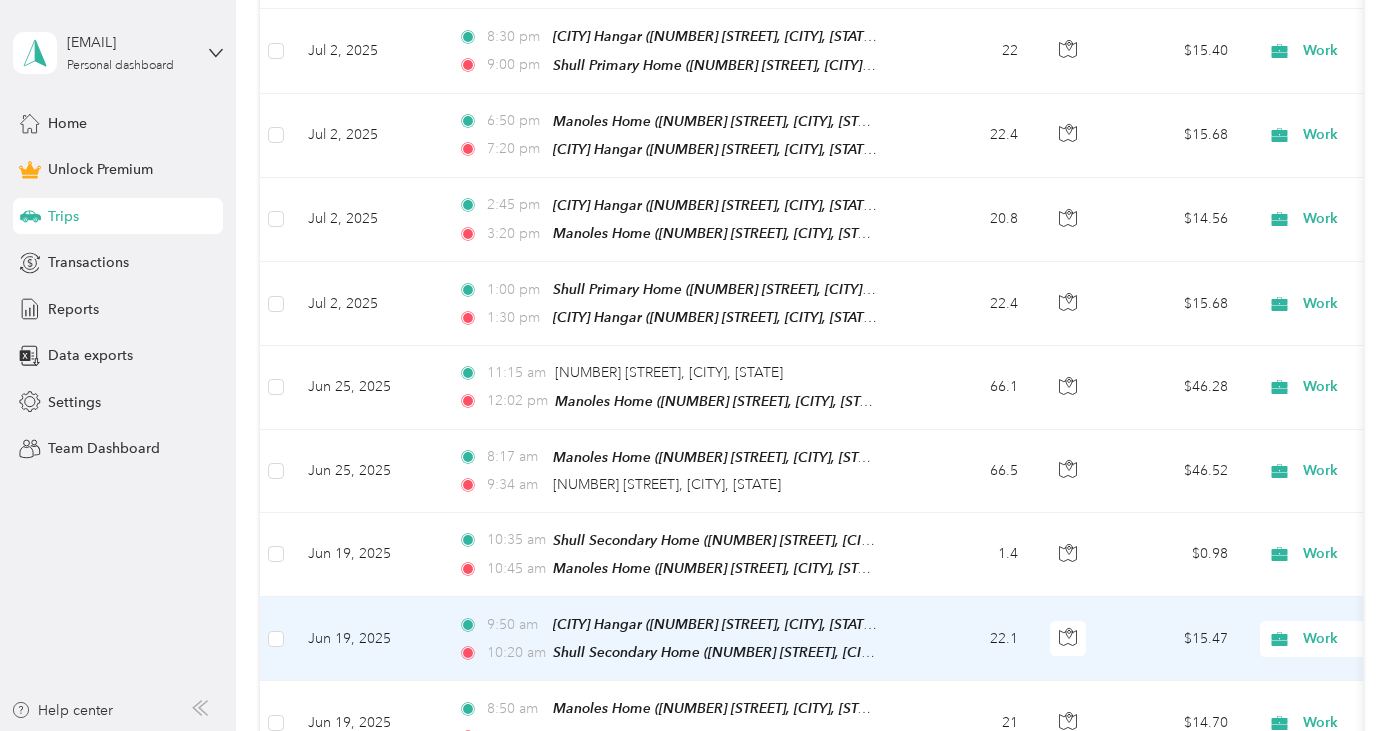 scroll, scrollTop: 2771, scrollLeft: 0, axis: vertical 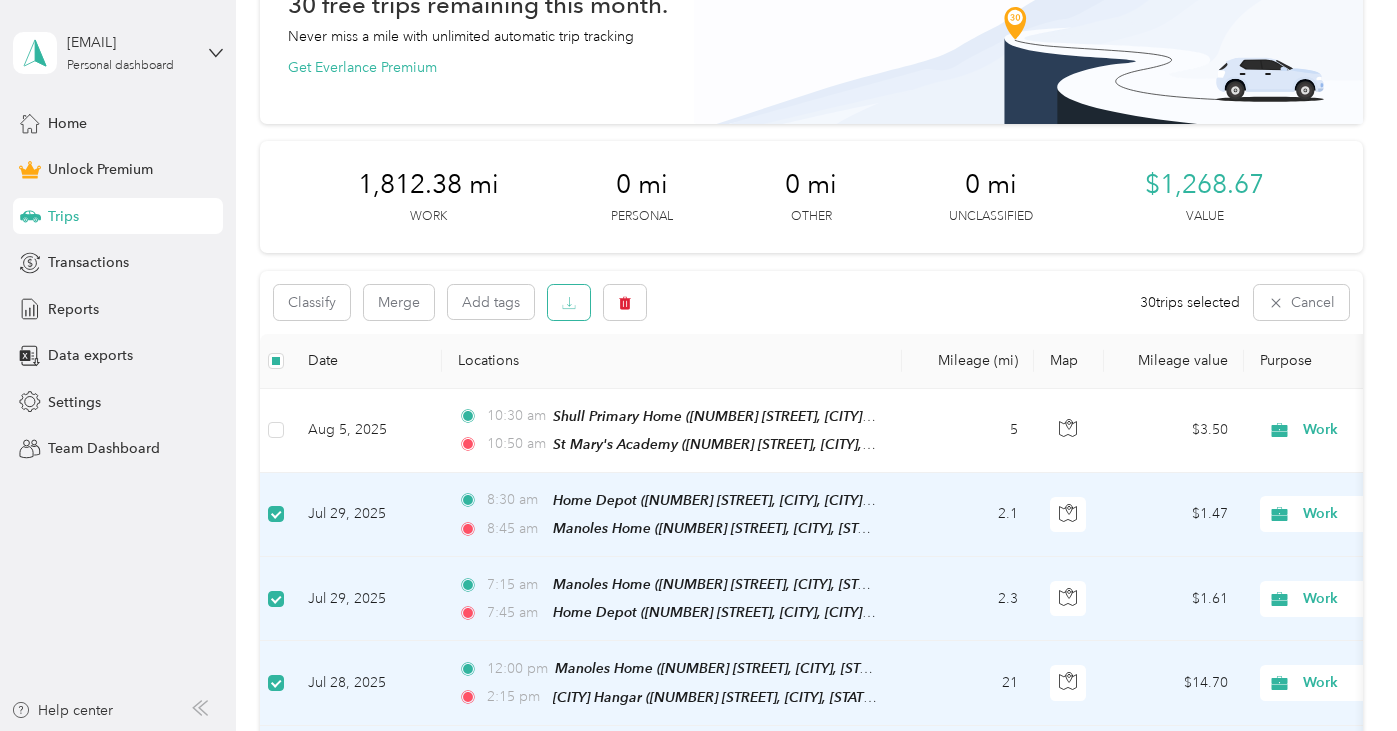 click 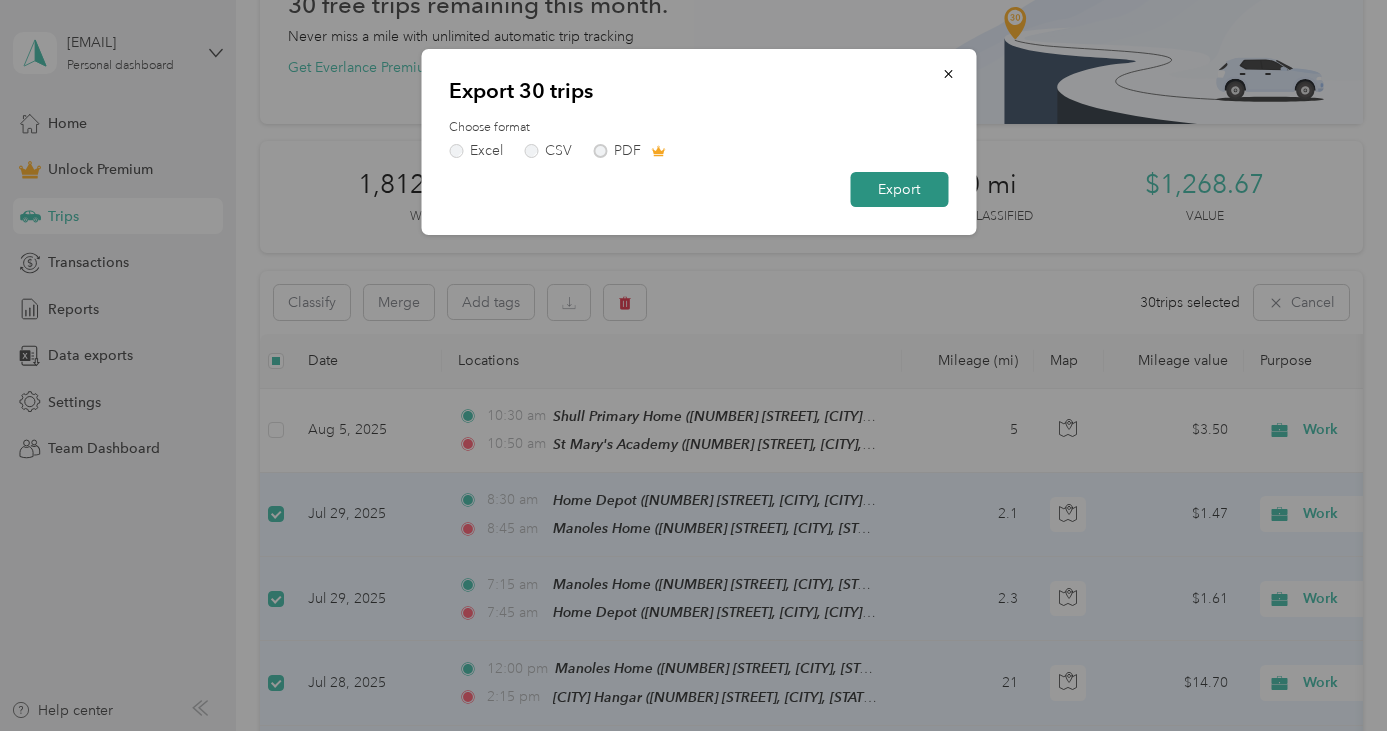 click on "Export" at bounding box center [899, 189] 